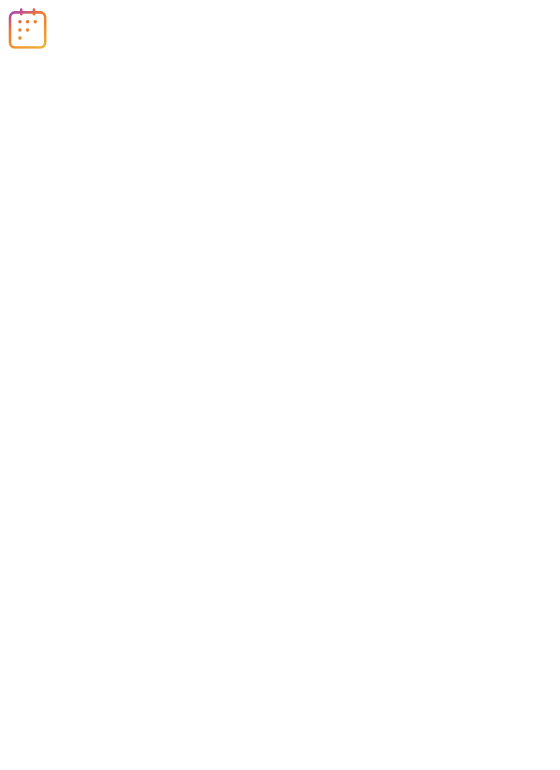 scroll, scrollTop: 0, scrollLeft: 0, axis: both 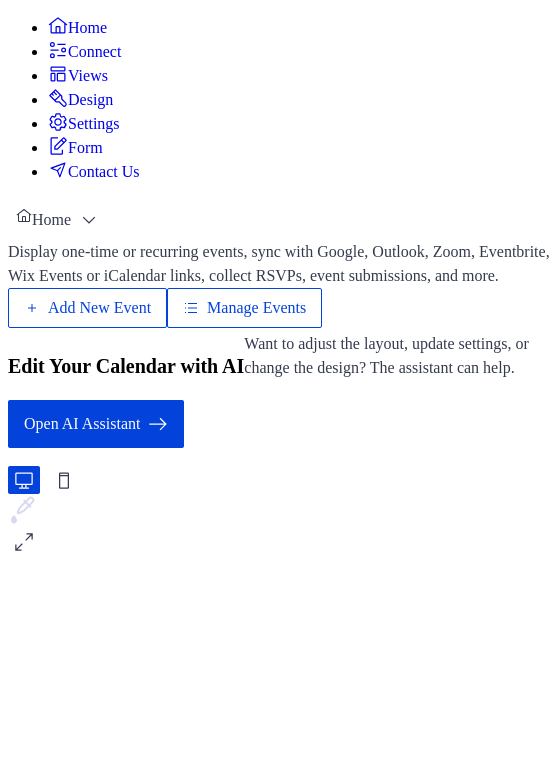 click on "Manage Events" at bounding box center [256, 308] 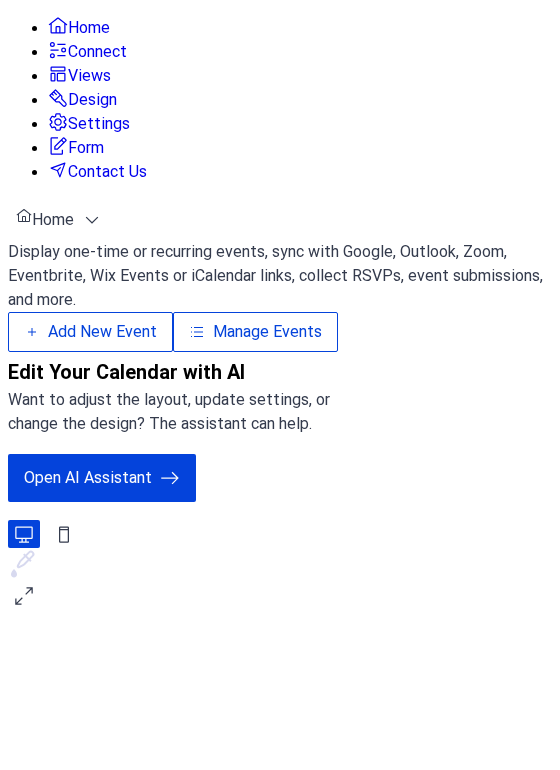 click on "Manage Events" at bounding box center (267, 332) 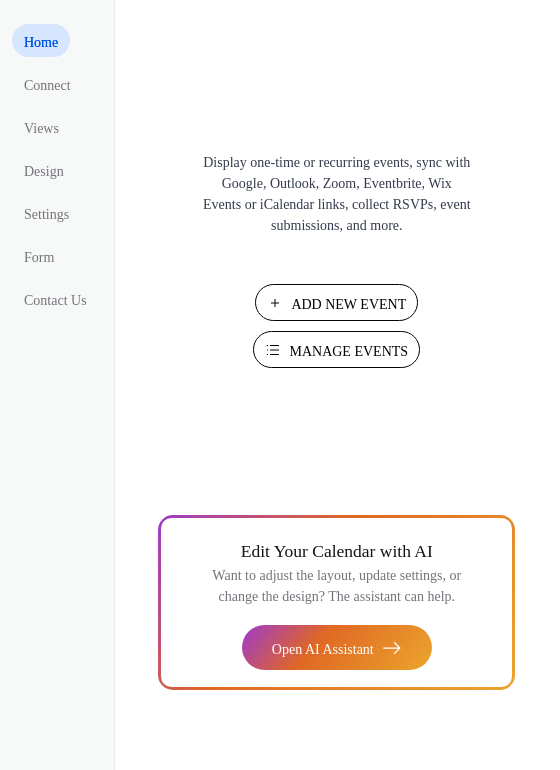 click on "Manage Events" at bounding box center [348, 351] 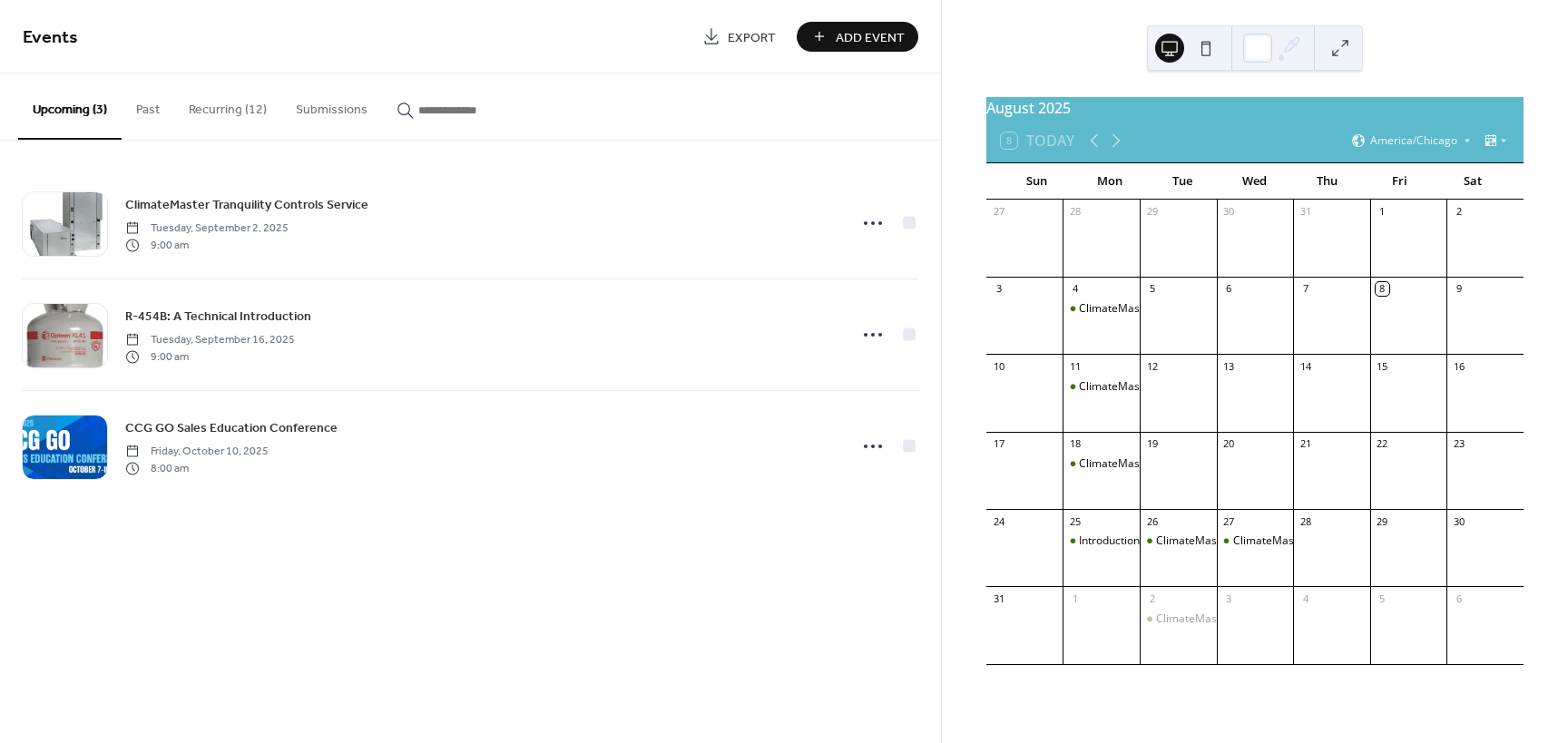 scroll, scrollTop: 0, scrollLeft: 0, axis: both 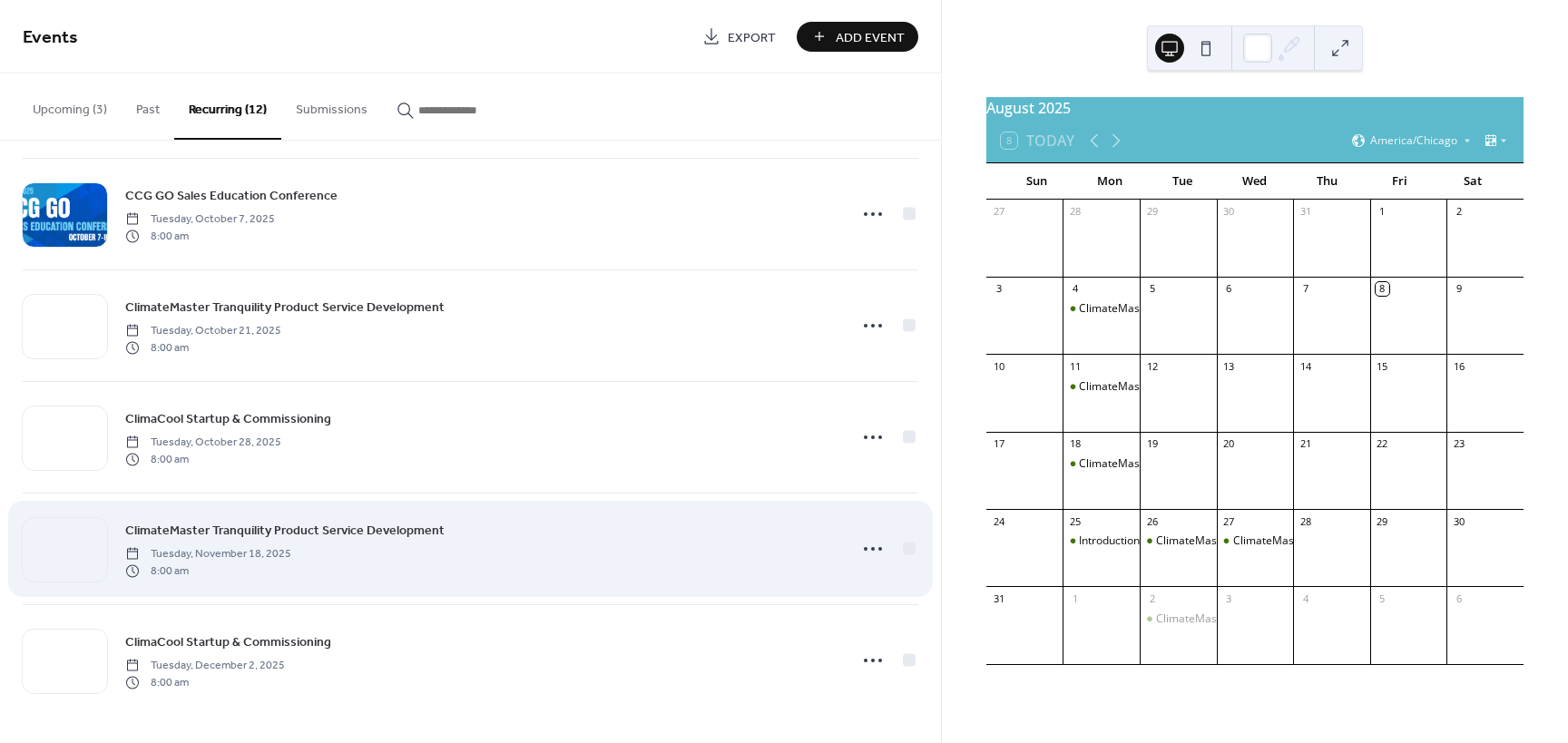 click on "ClimateMaster Tranquility Product Service Development" at bounding box center (285, 531) 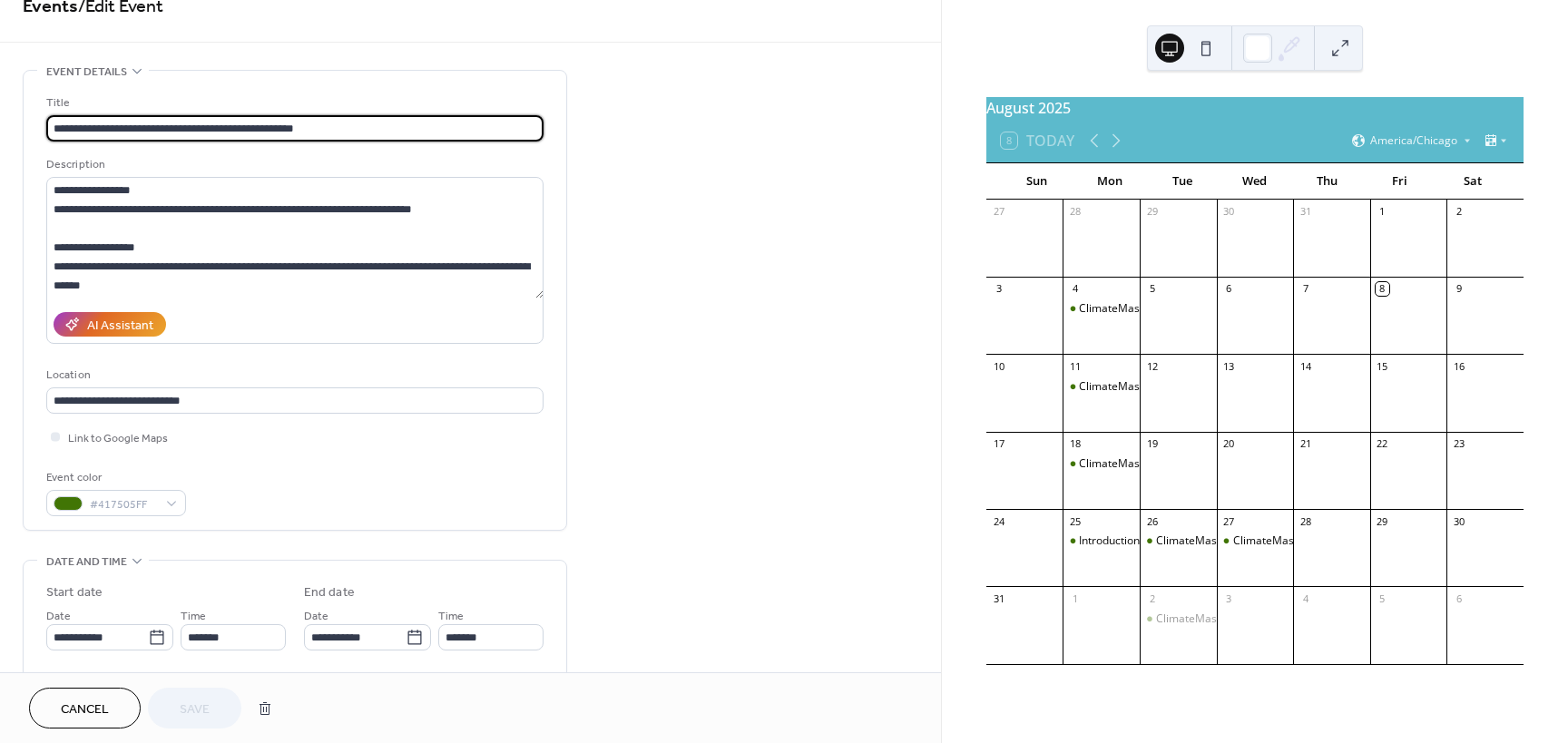 scroll, scrollTop: 0, scrollLeft: 0, axis: both 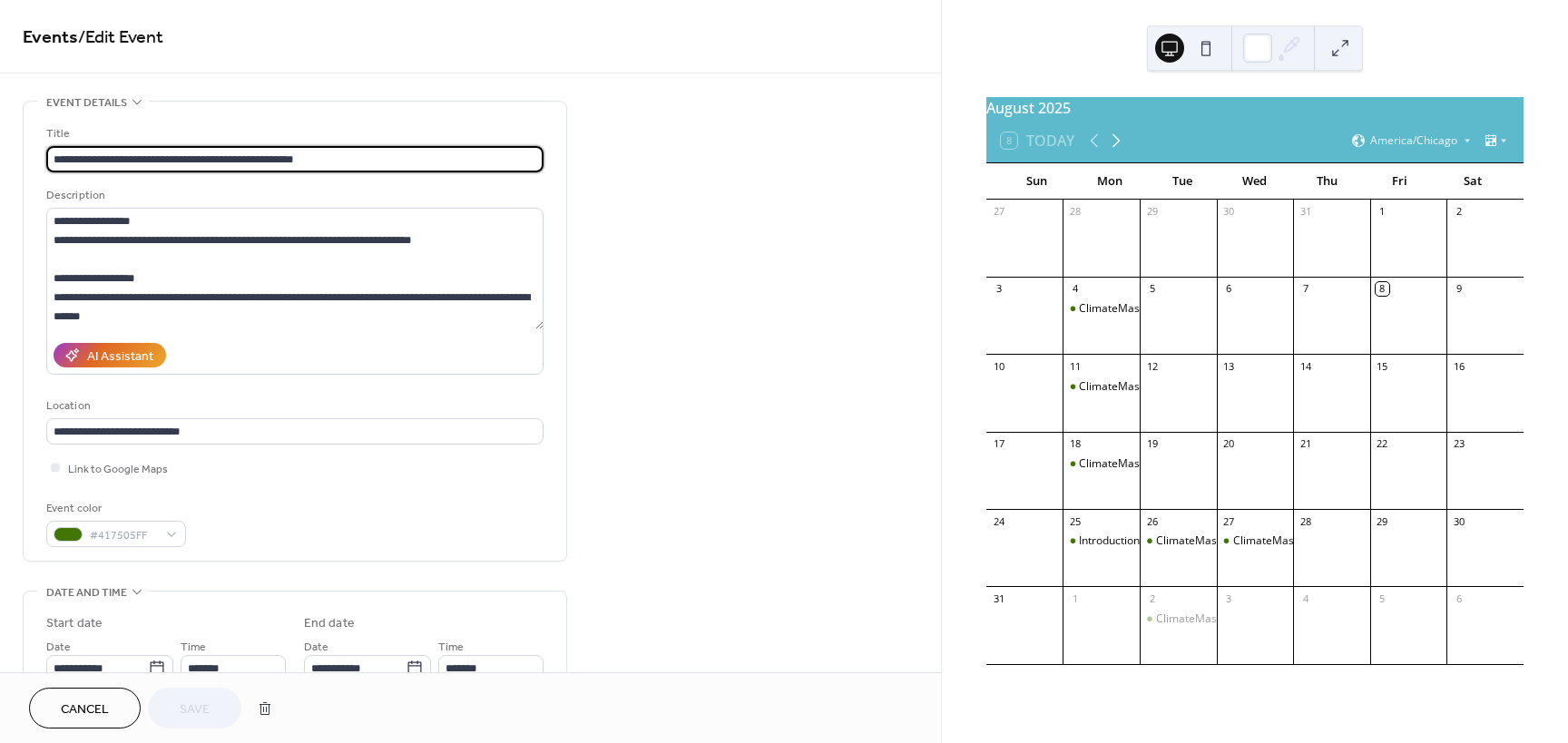 click 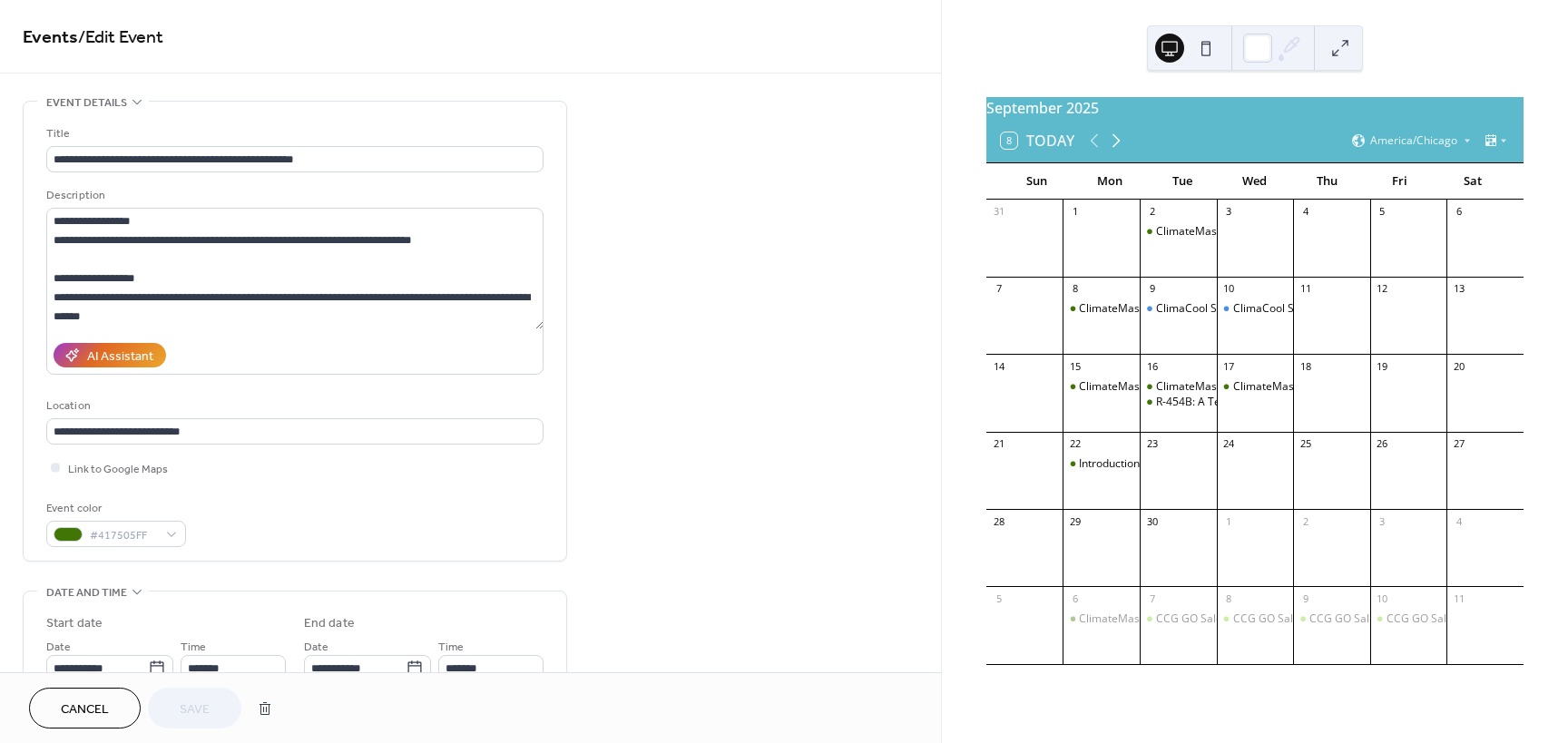 click 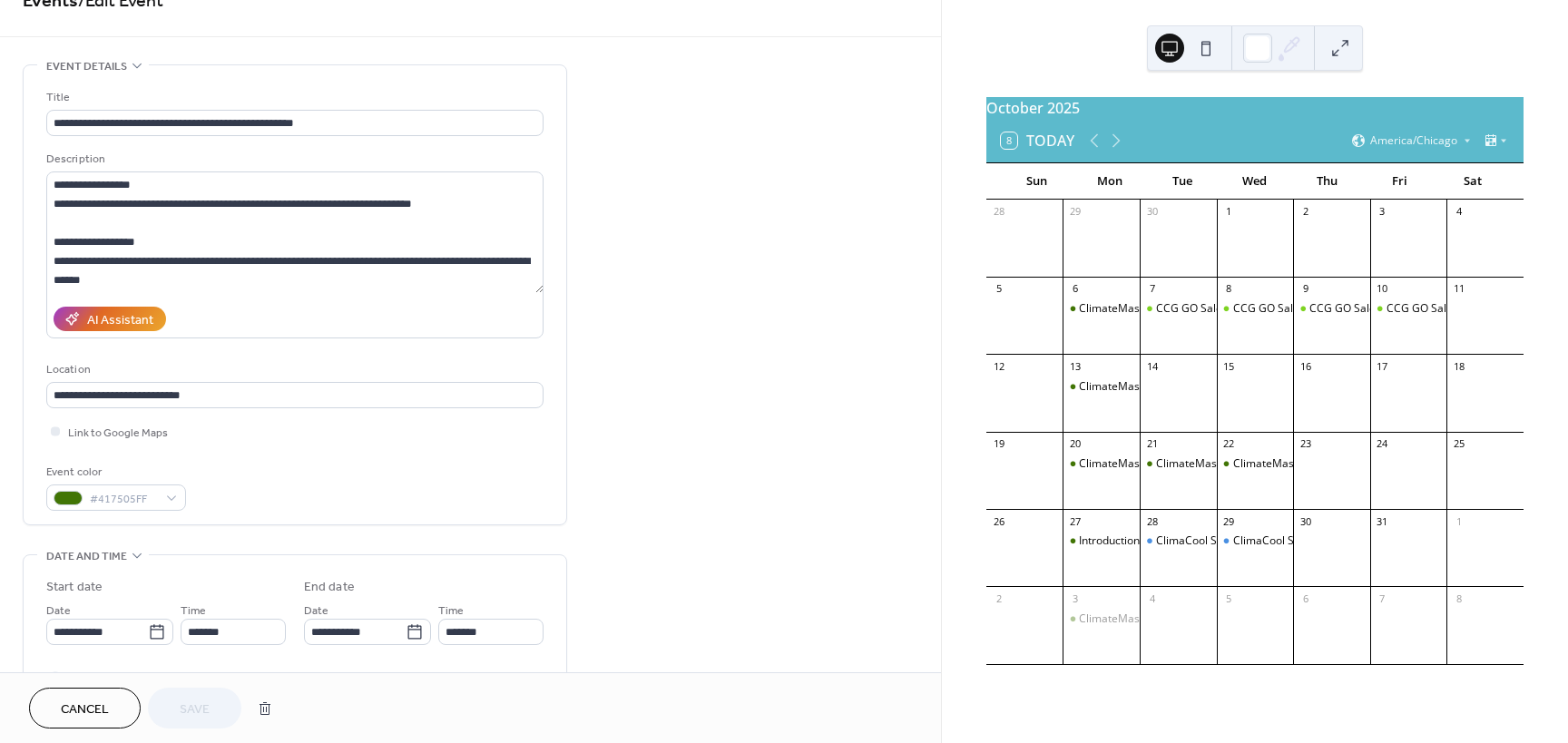 scroll, scrollTop: 54, scrollLeft: 0, axis: vertical 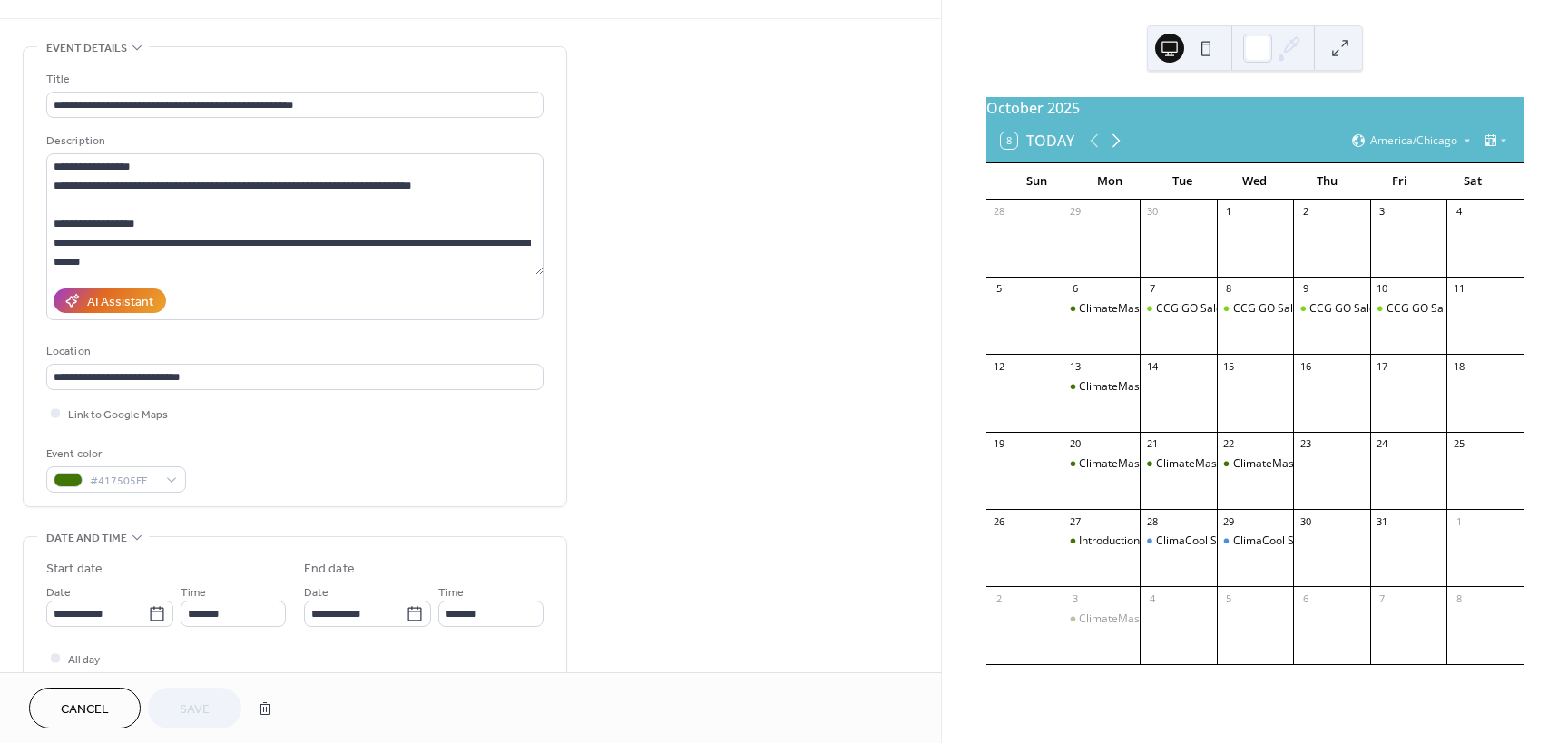 click 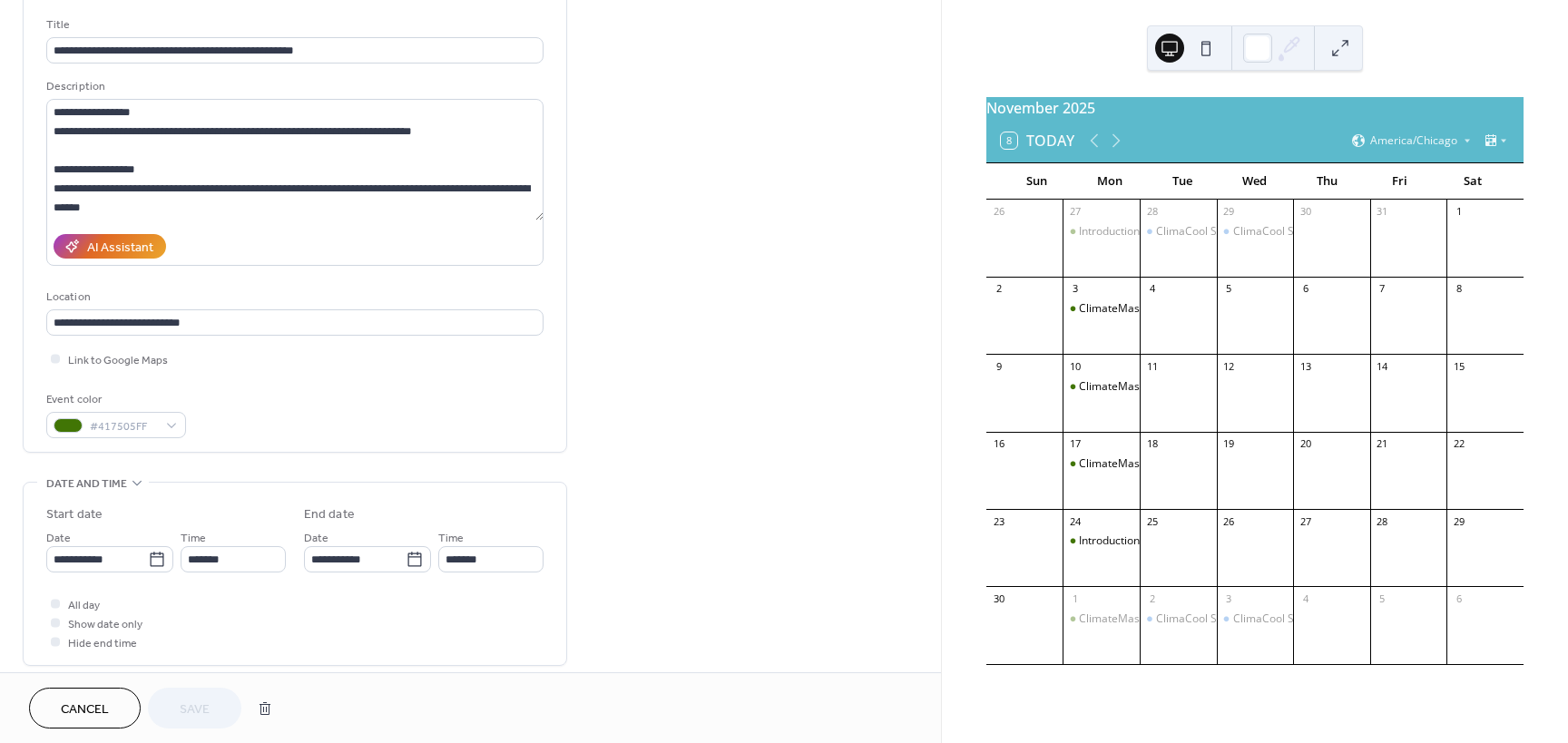 scroll, scrollTop: 0, scrollLeft: 0, axis: both 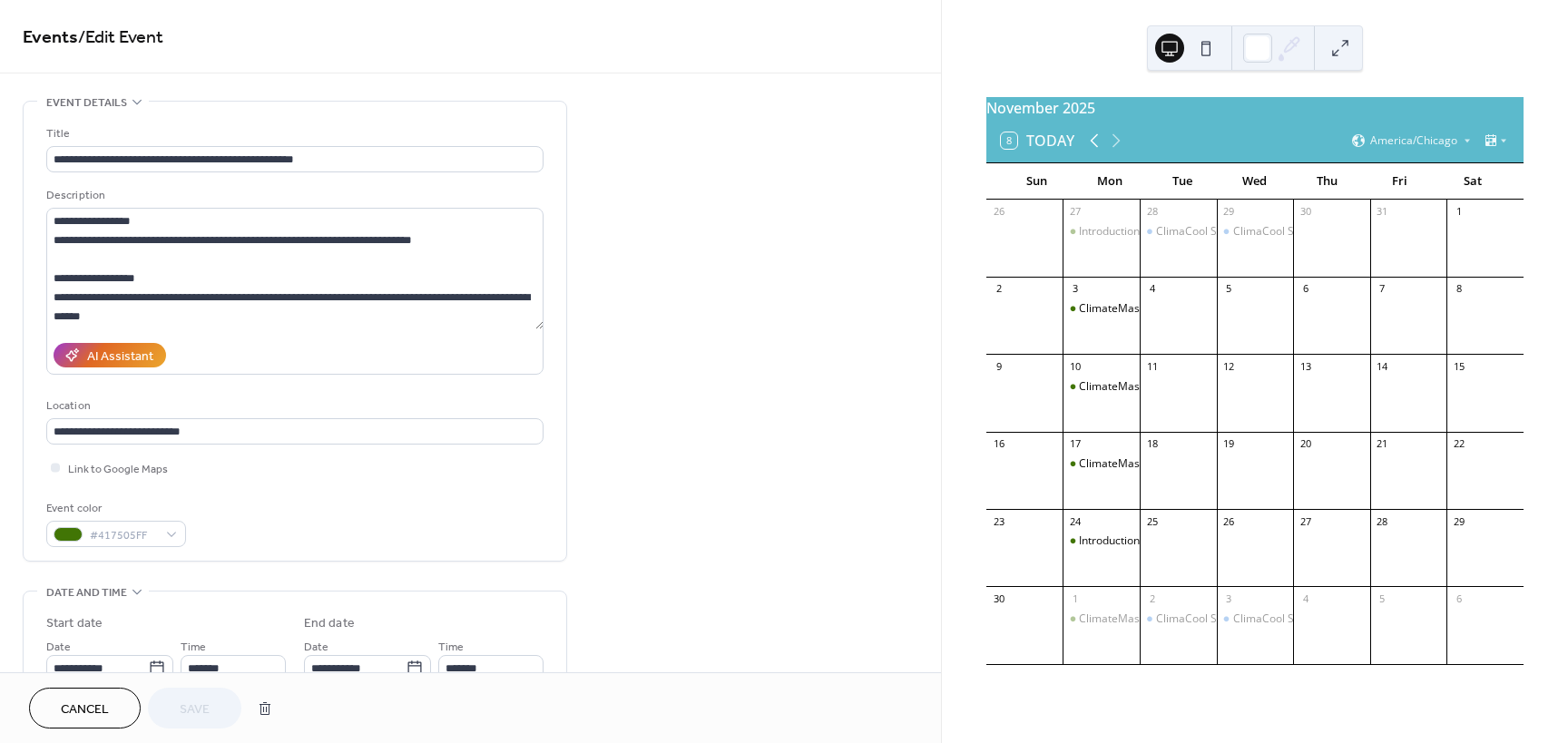 click 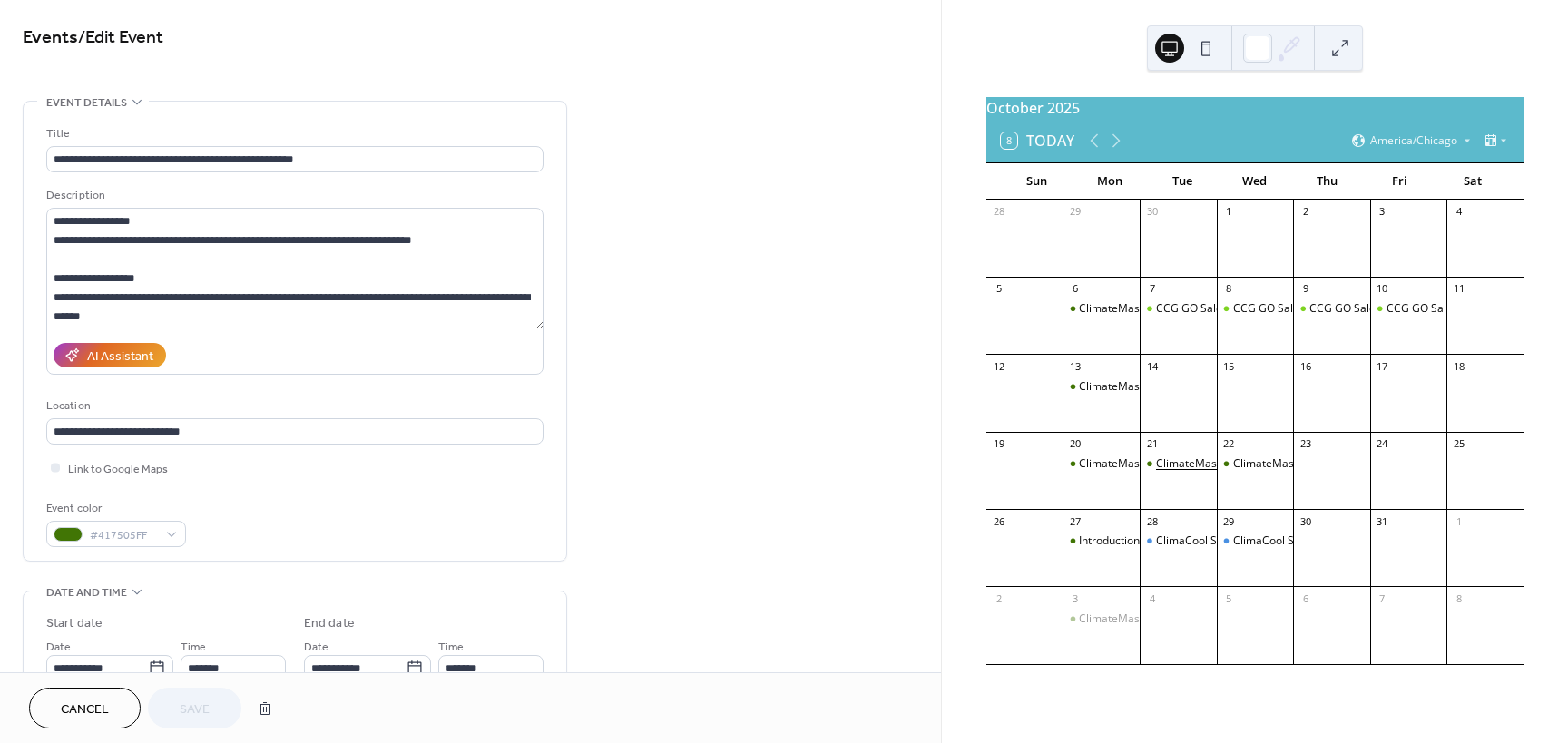 click on "ClimateMaster Tranquility Product Service Development" at bounding box center (1298, 464) 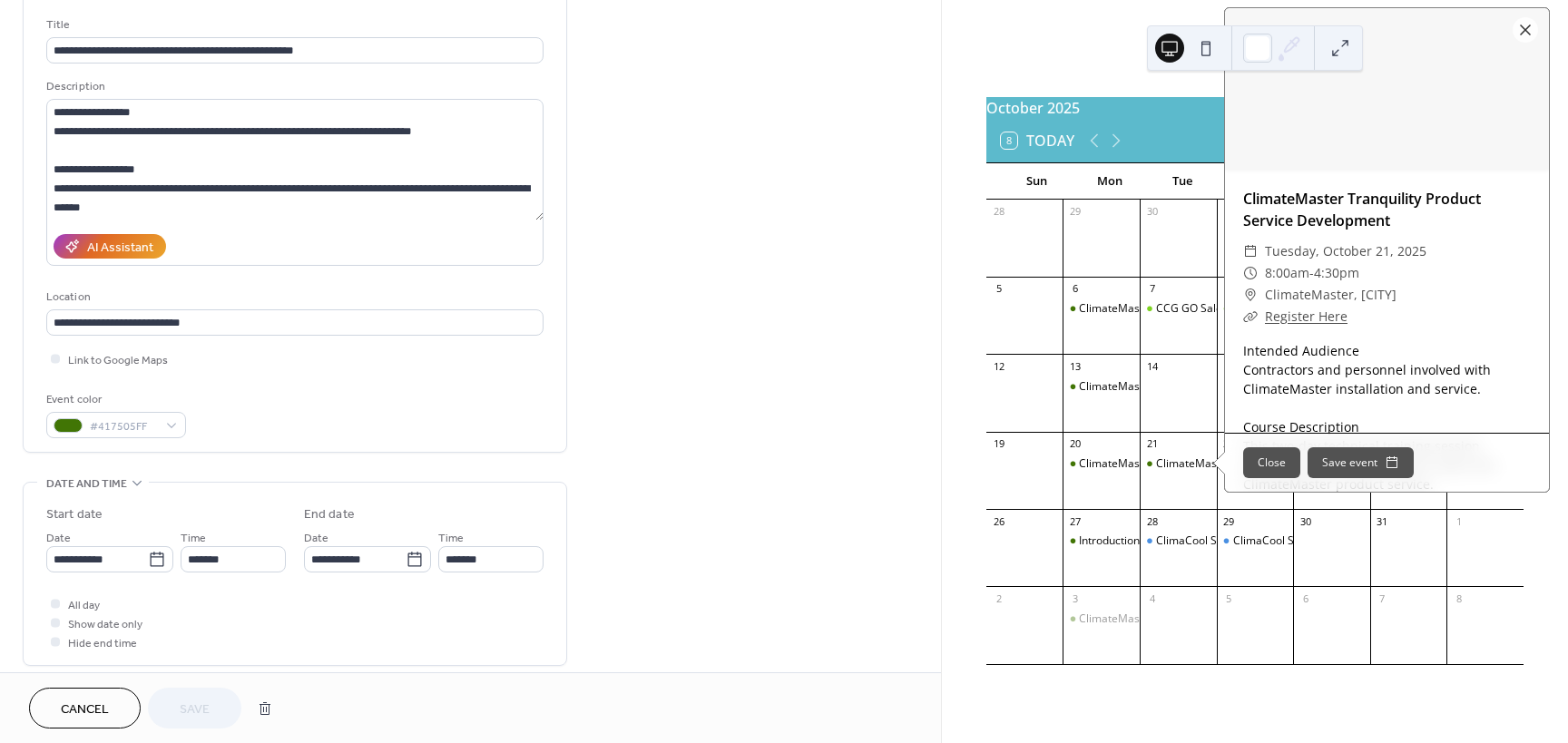 scroll, scrollTop: 0, scrollLeft: 0, axis: both 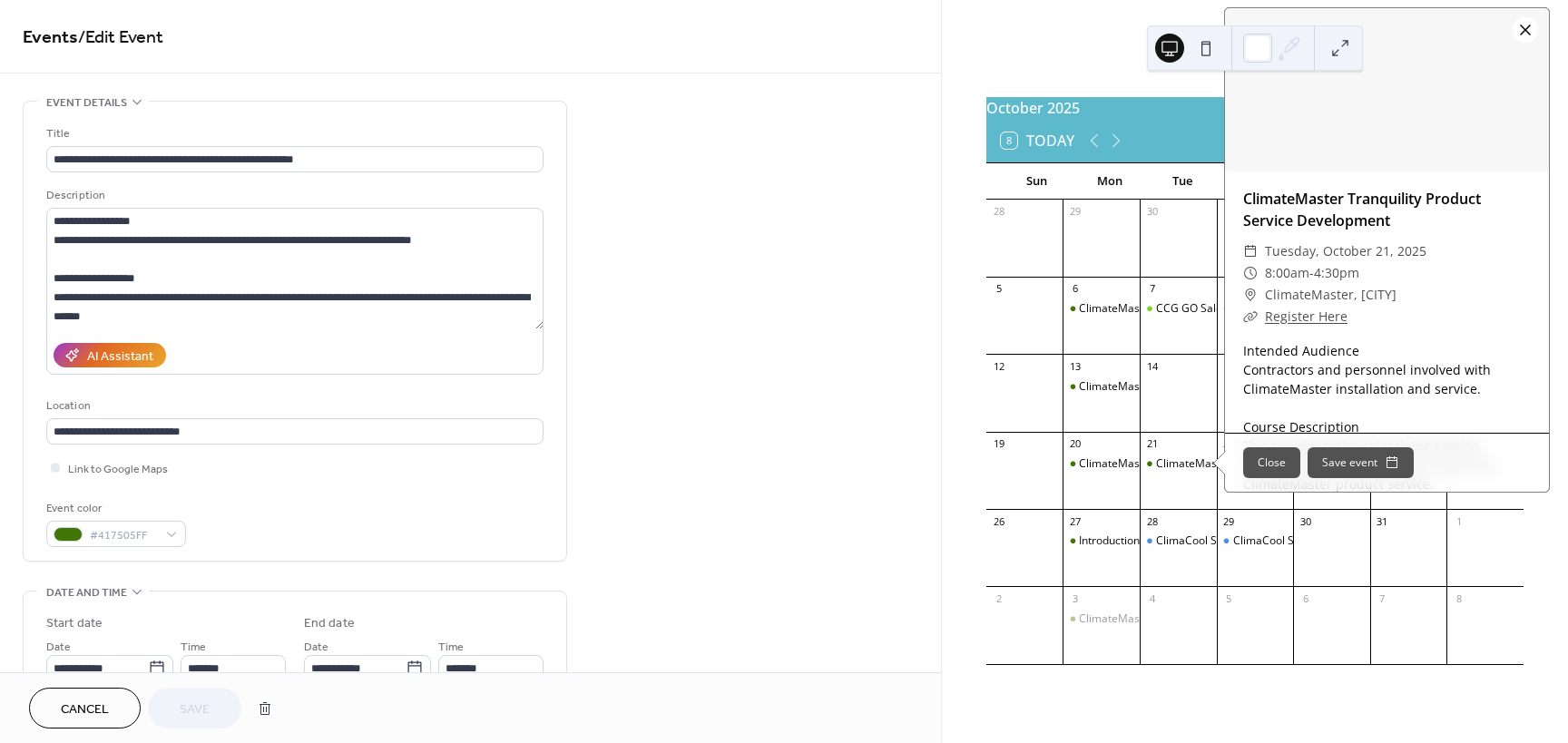click at bounding box center [1525, 30] 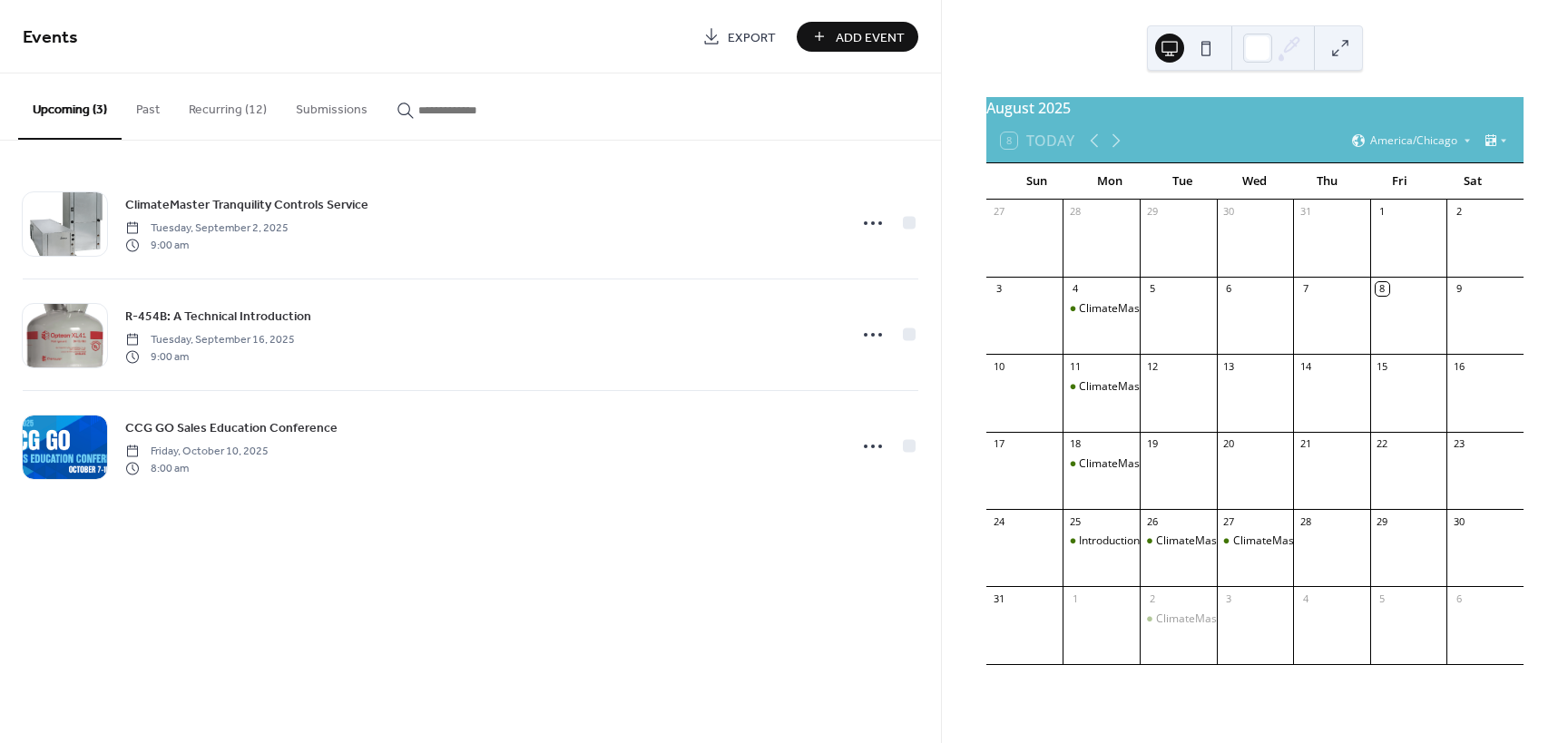 scroll, scrollTop: 0, scrollLeft: 0, axis: both 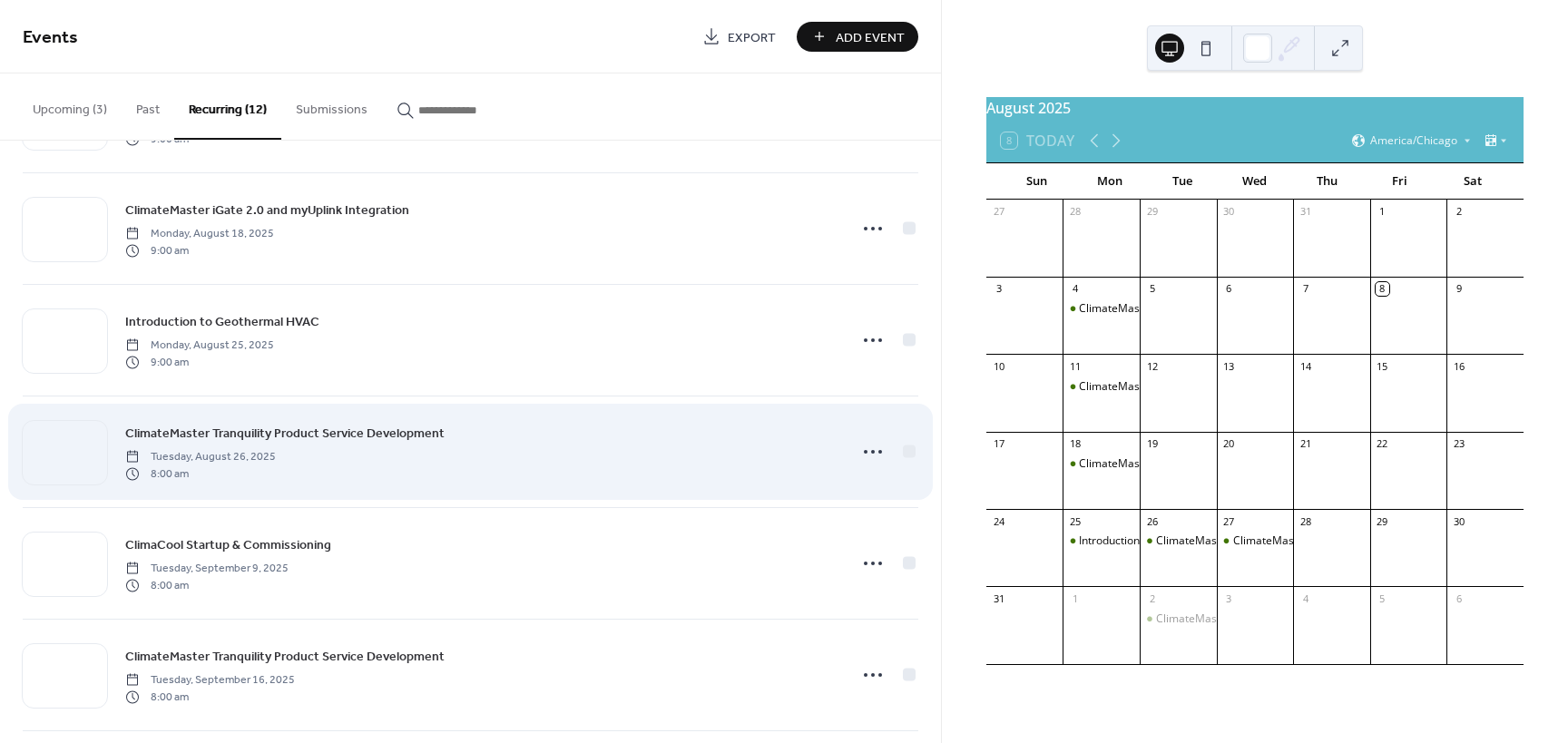 click on "ClimateMaster Tranquility Product Service Development" at bounding box center [285, 434] 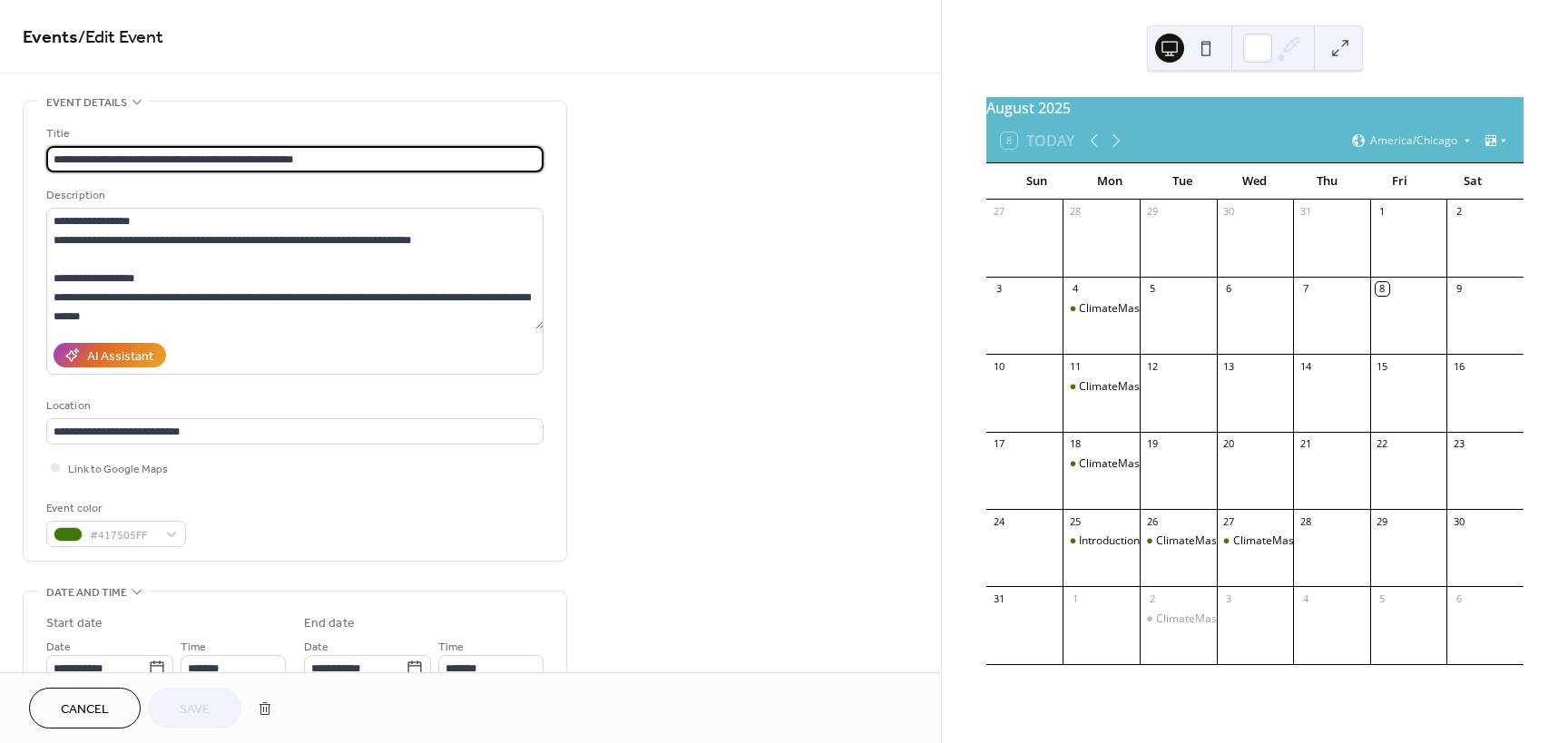 type on "**********" 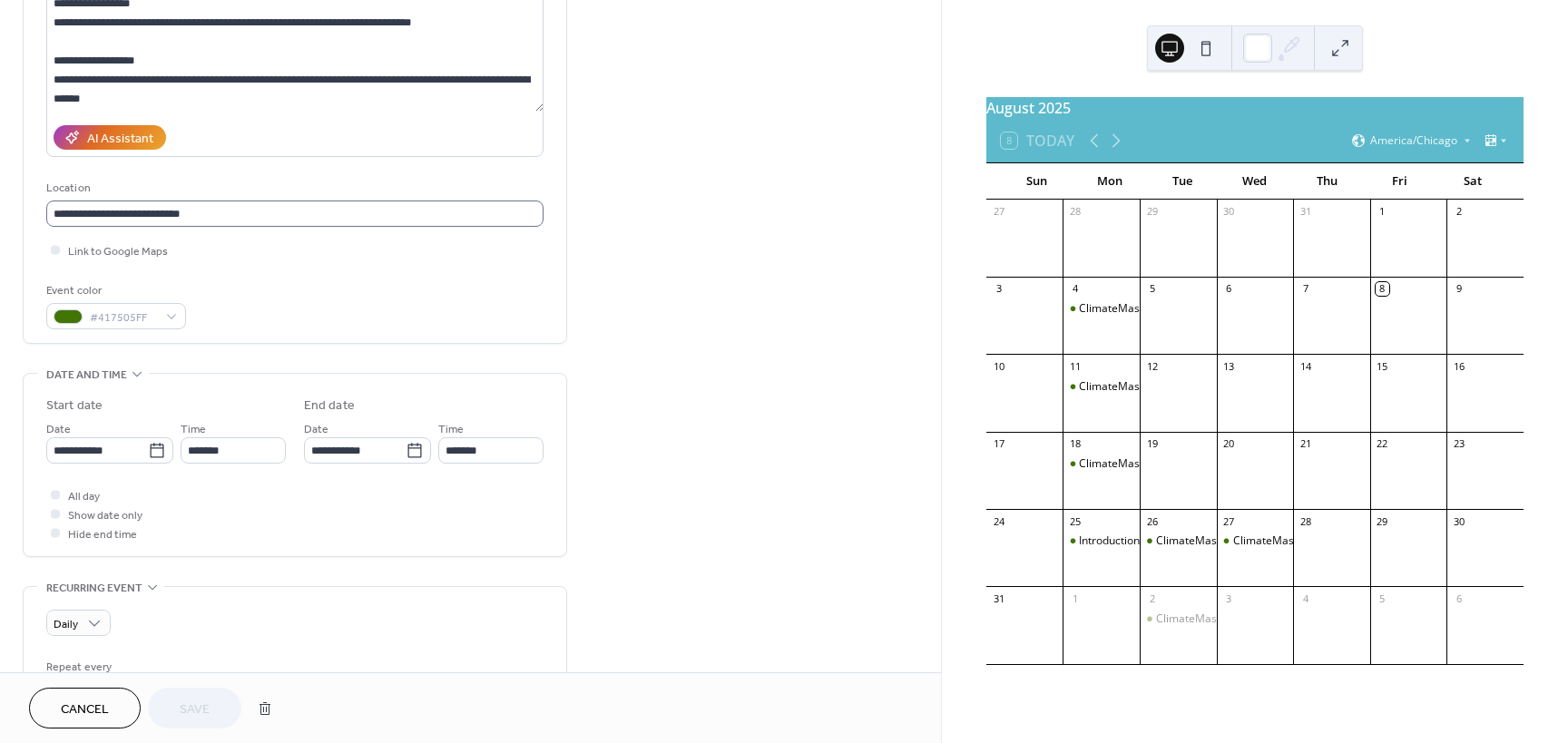 scroll, scrollTop: 0, scrollLeft: 0, axis: both 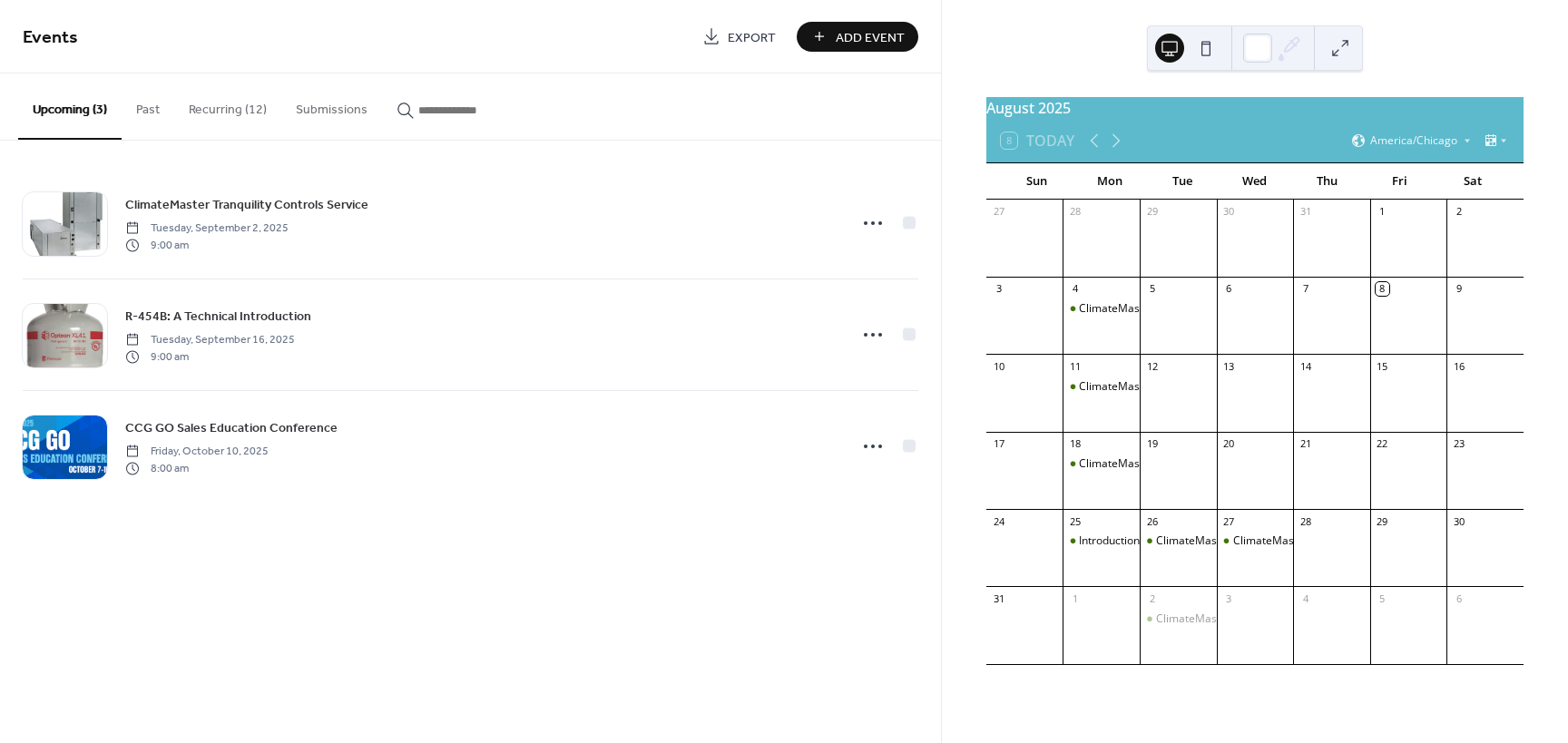 click on "Recurring (12)" at bounding box center [228, 105] 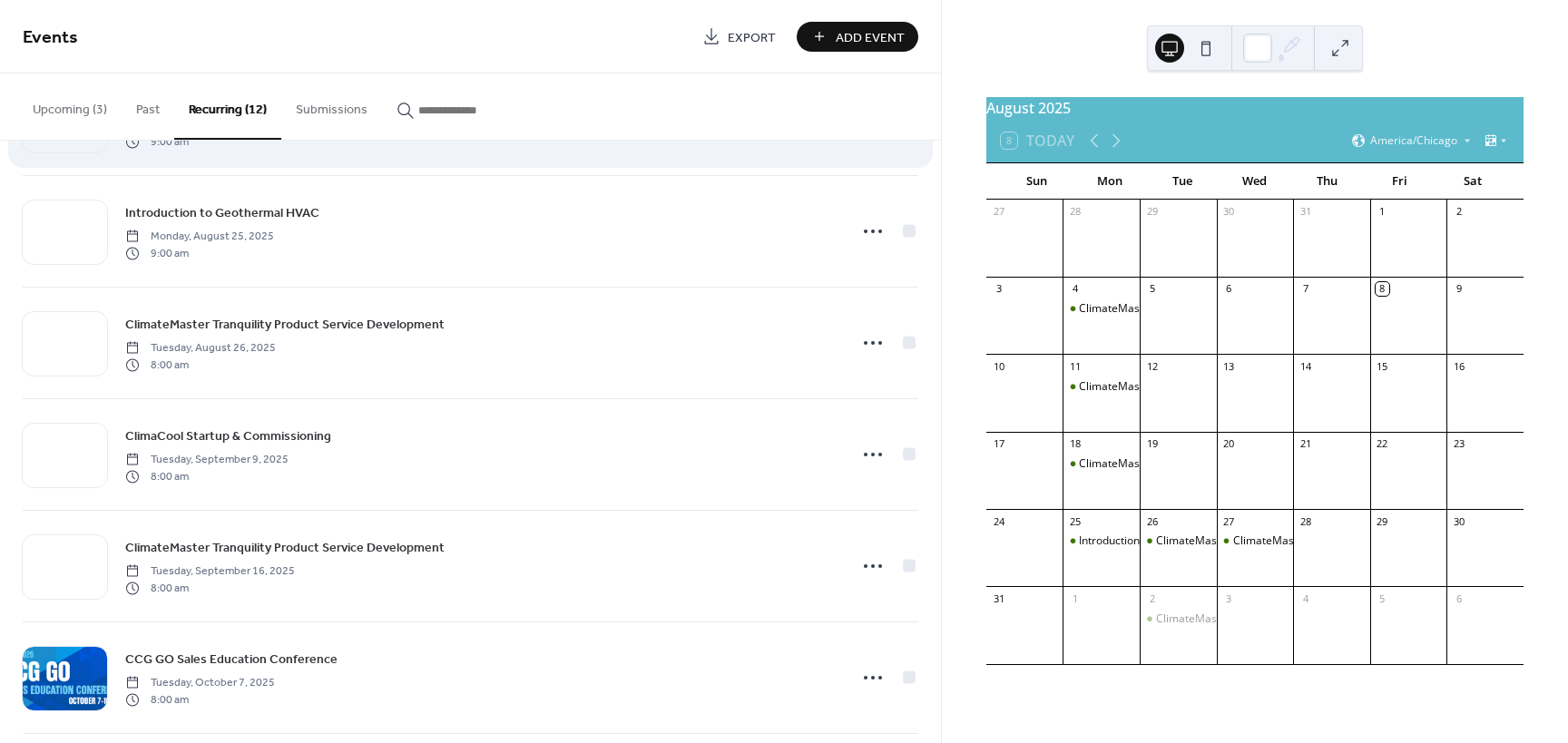 scroll, scrollTop: 490, scrollLeft: 0, axis: vertical 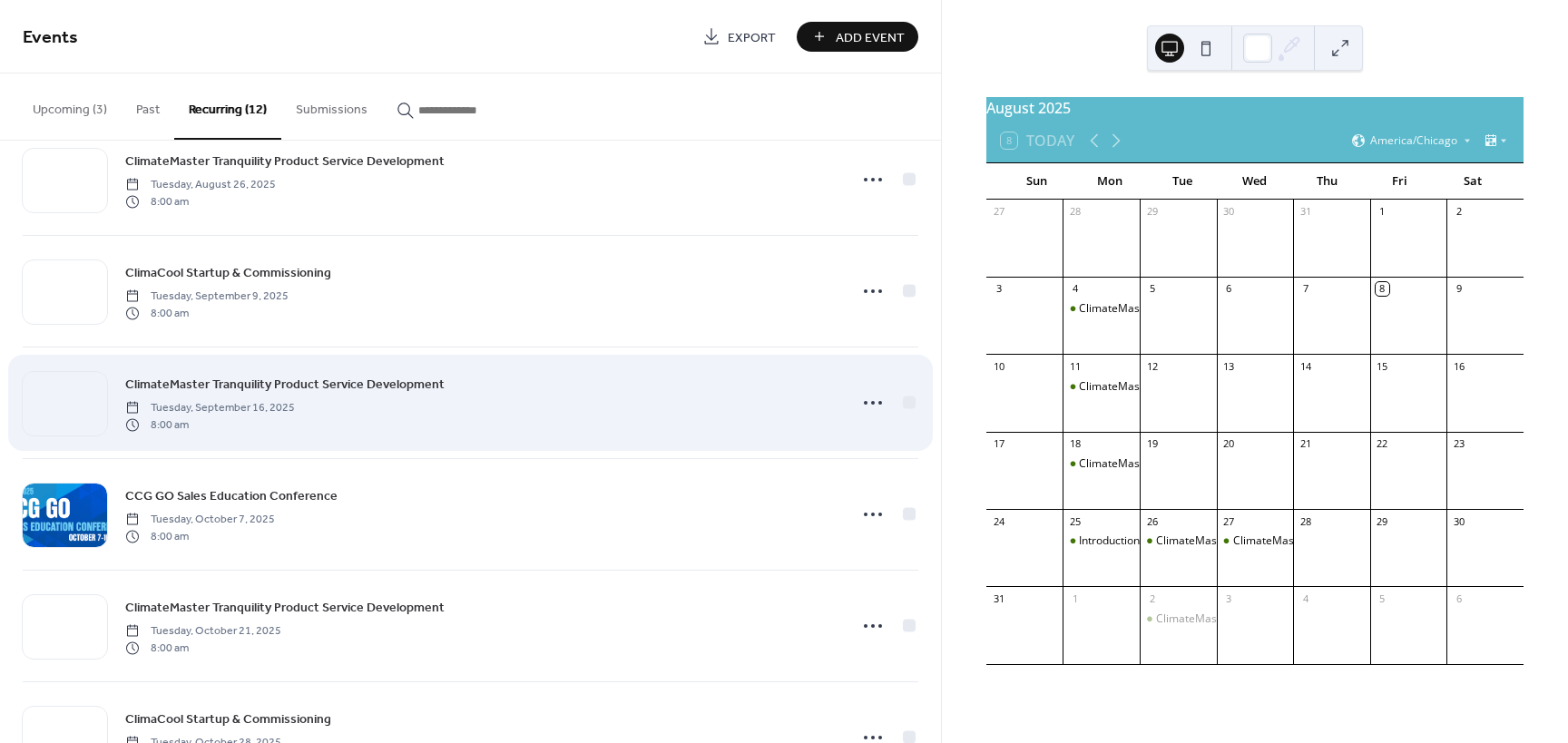 click on "ClimateMaster Tranquility Product Service Development Tuesday, September 16, 2025 8:00 am" at bounding box center [480, 403] 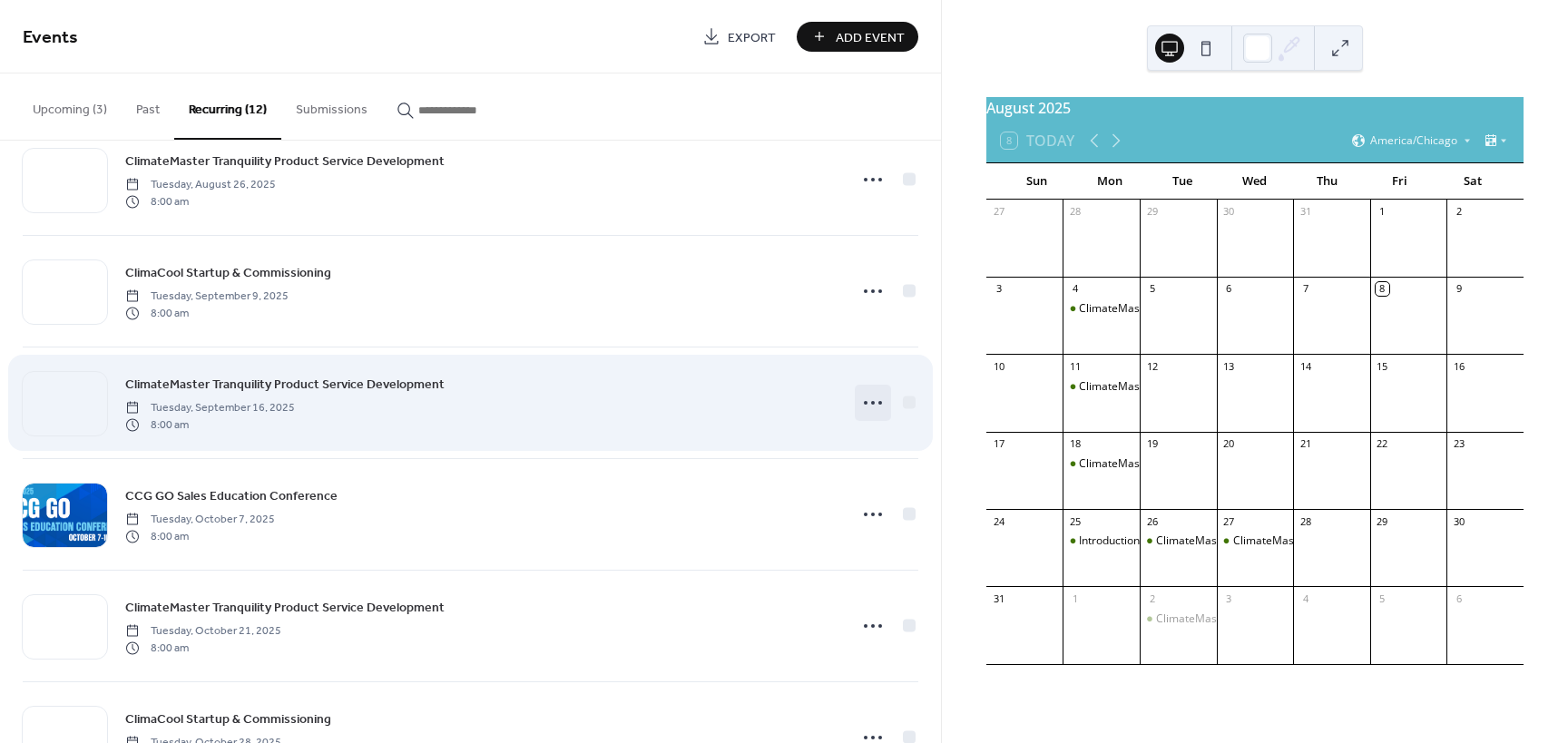 click 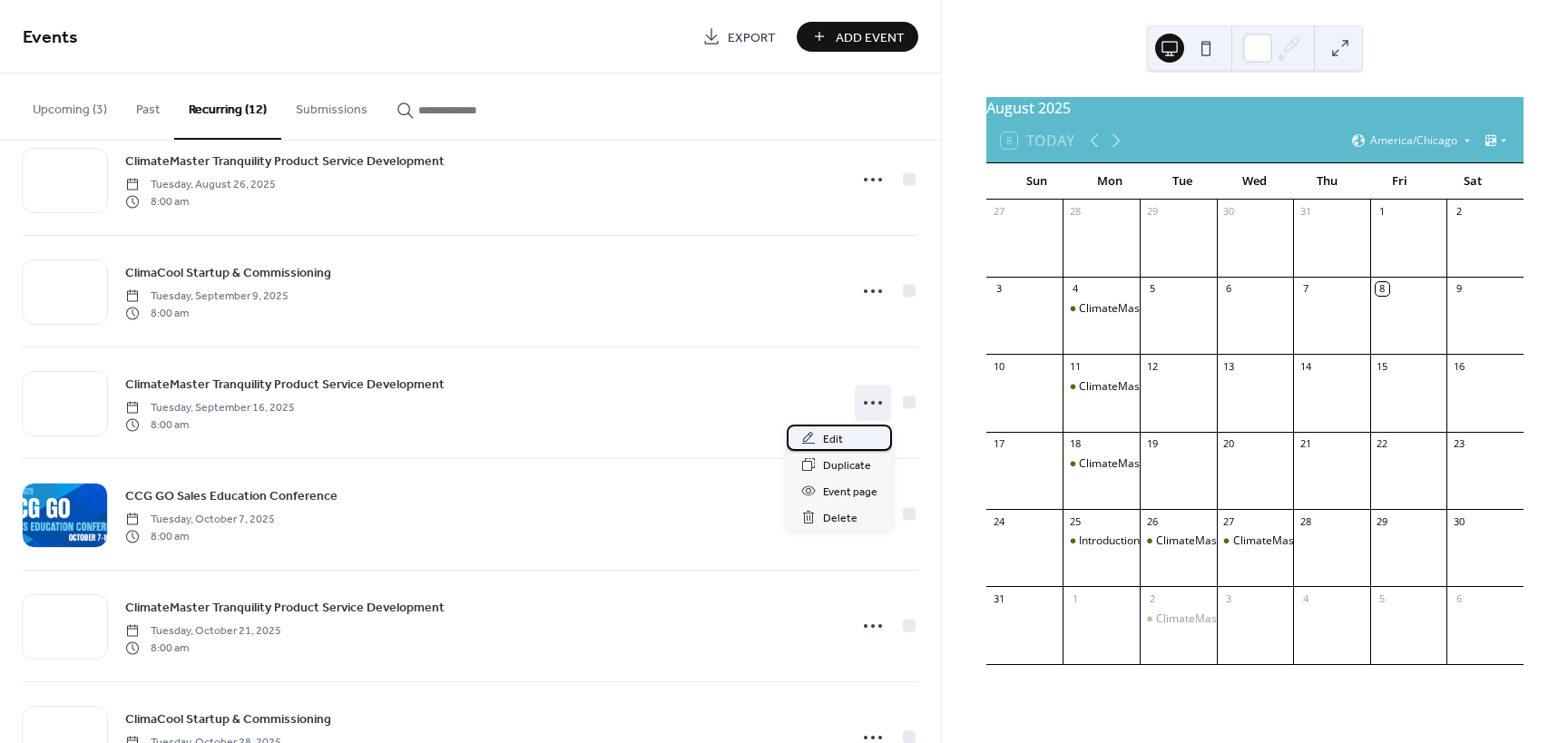 click on "Edit" at bounding box center (839, 437) 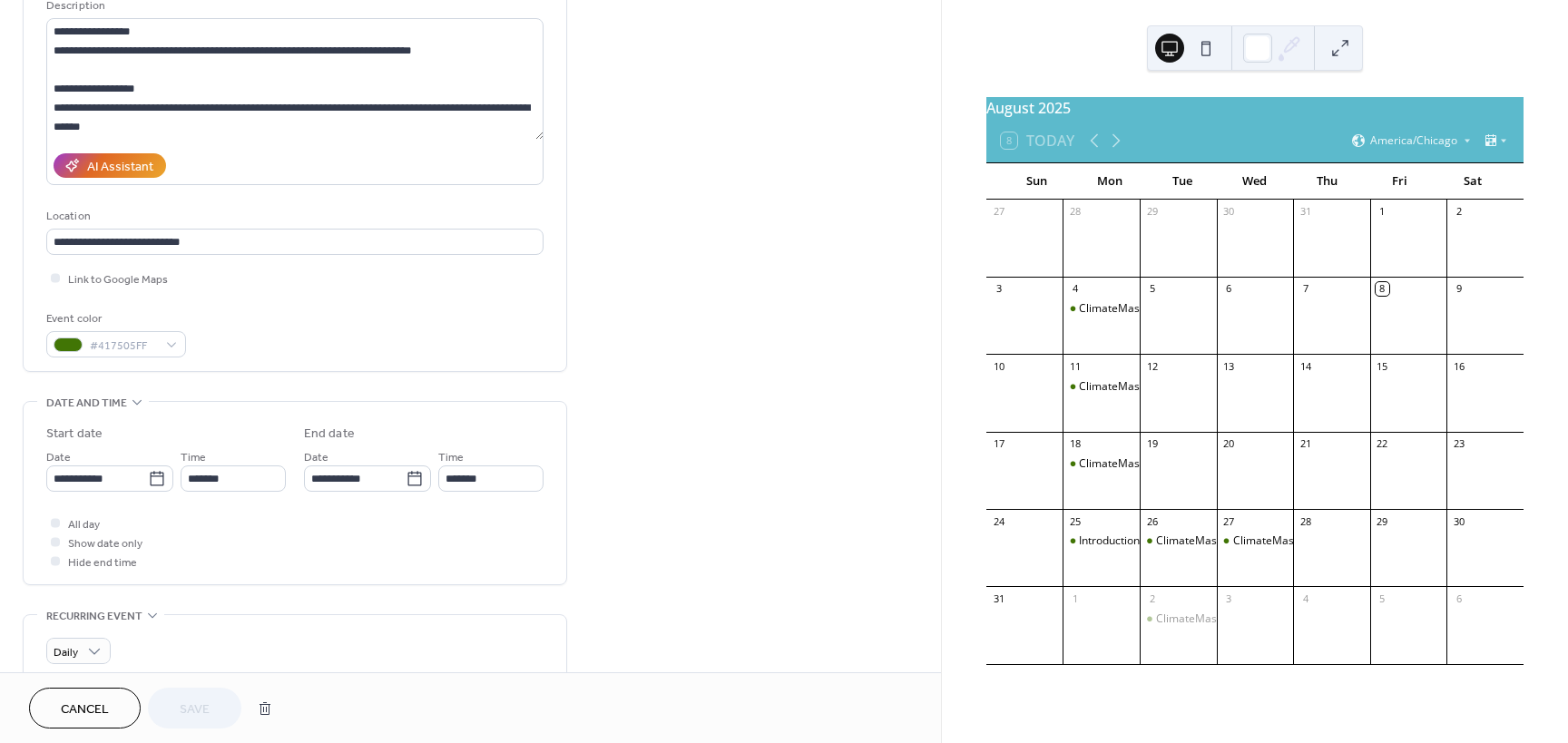 scroll, scrollTop: 163, scrollLeft: 0, axis: vertical 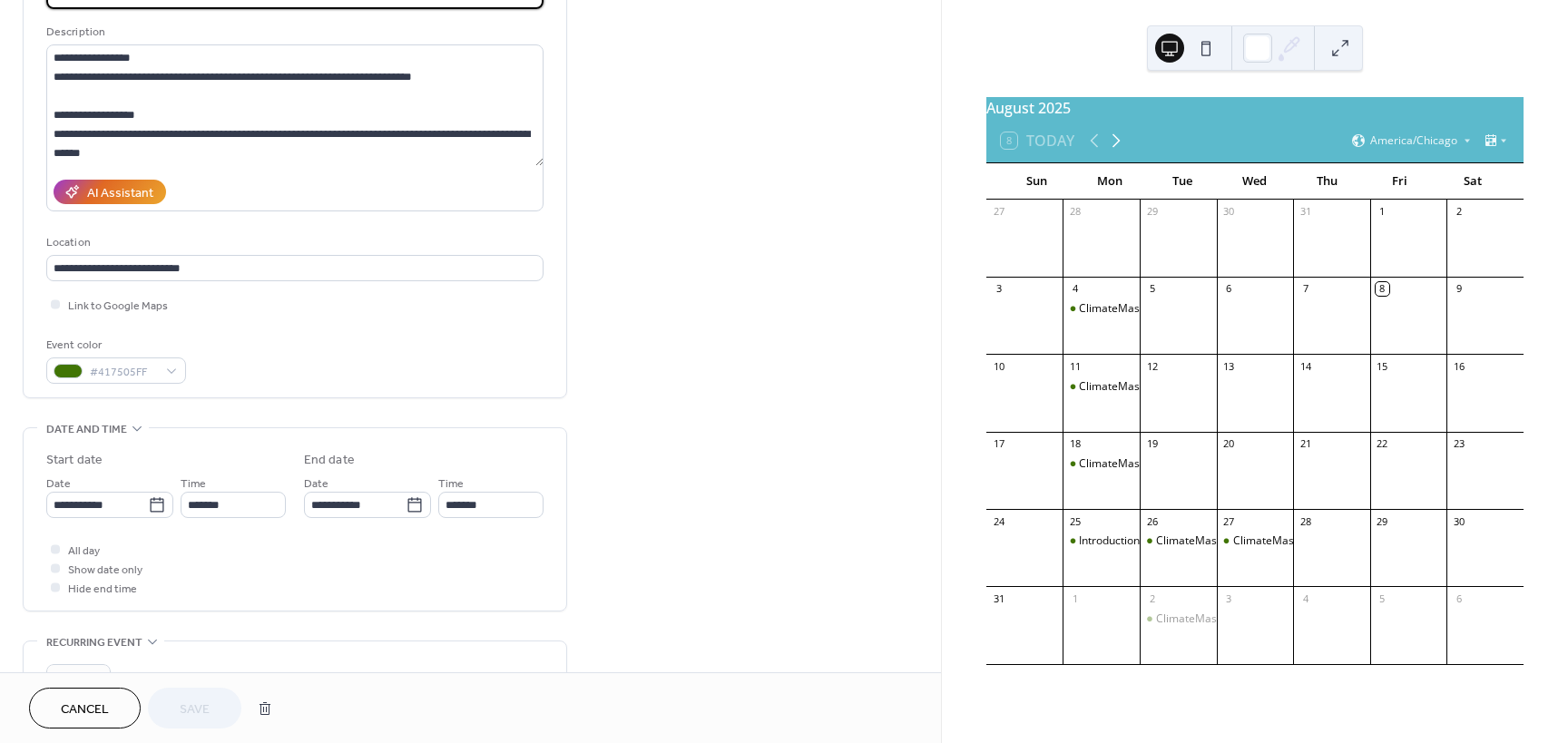 click 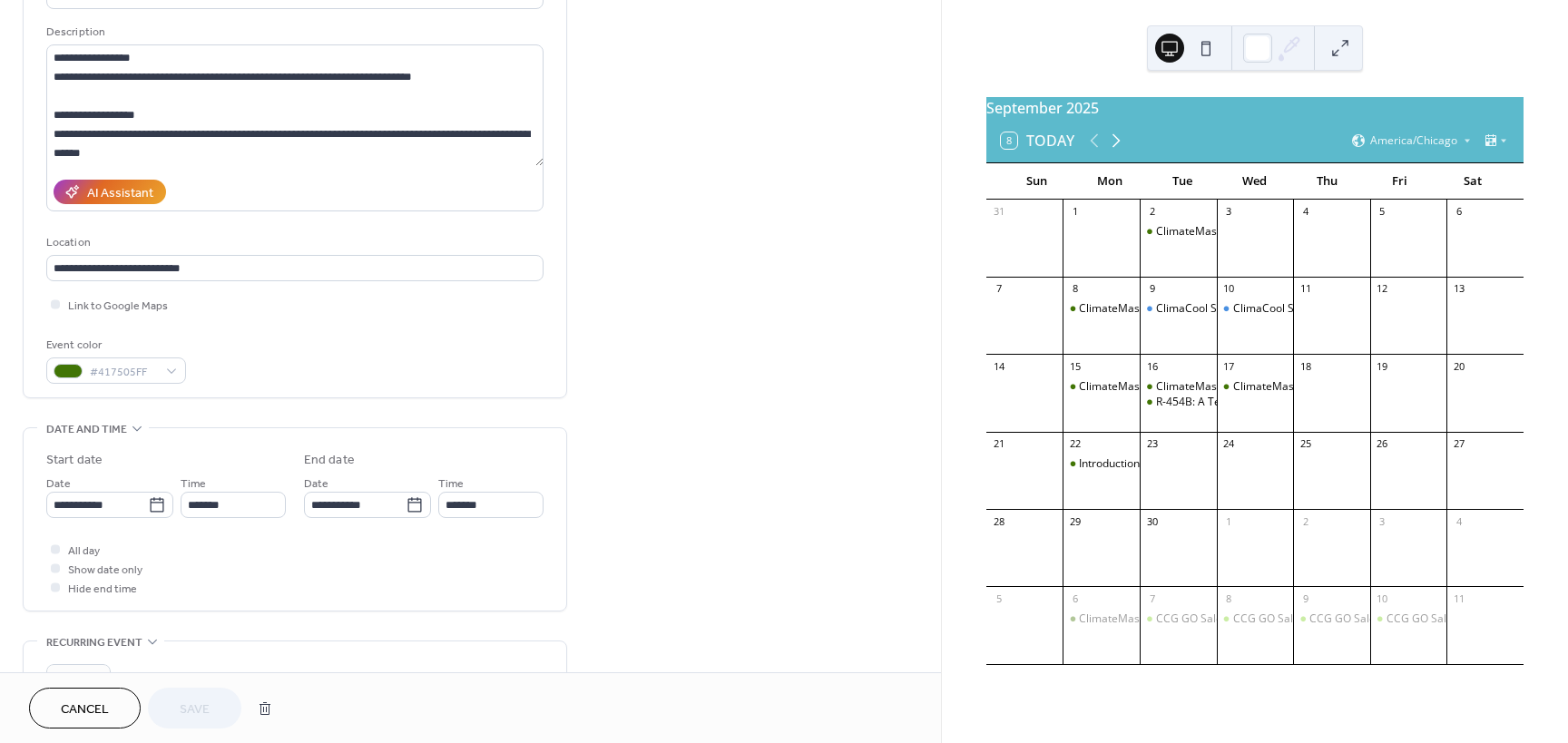 click 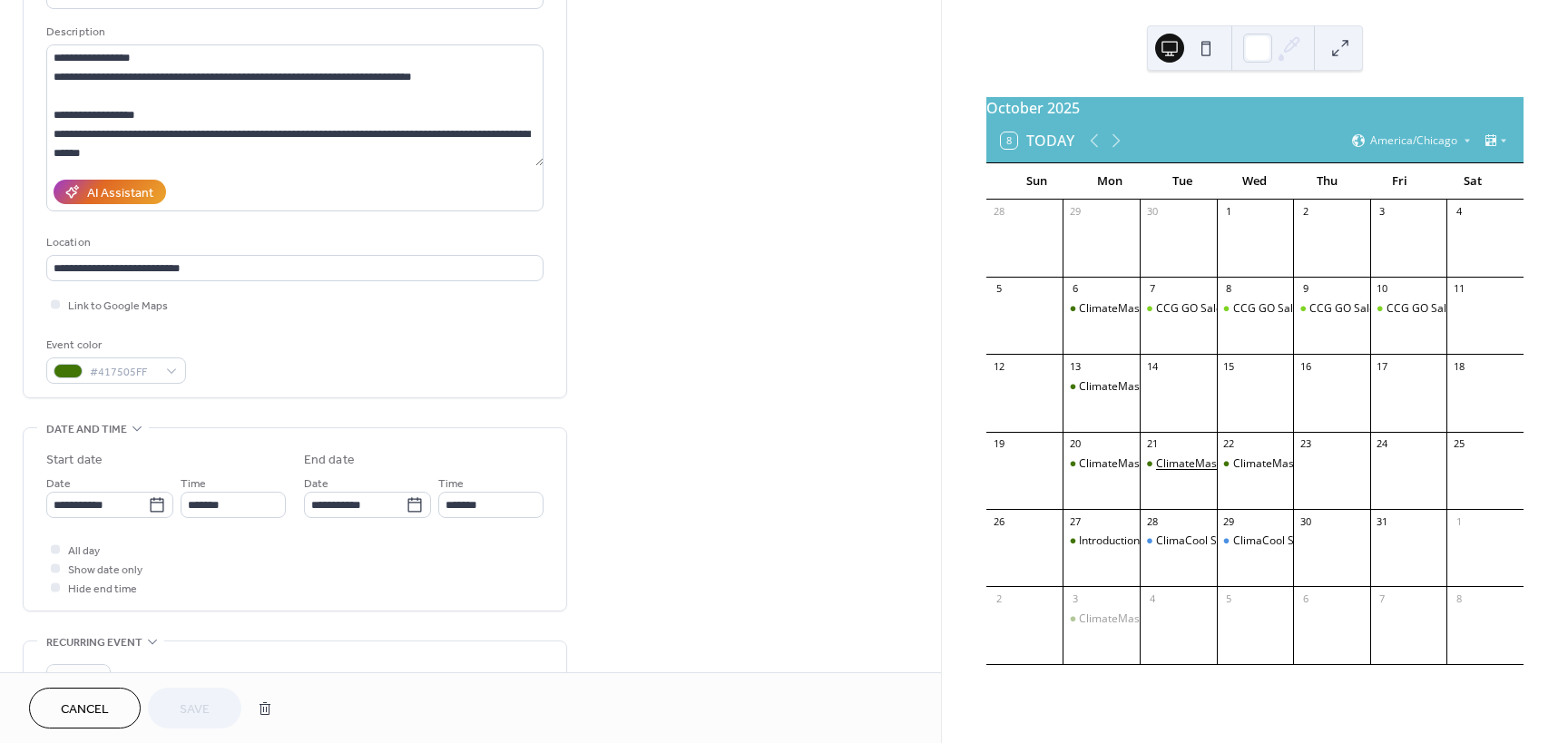 click on "ClimateMaster Tranquility Product Service Development" at bounding box center (1298, 464) 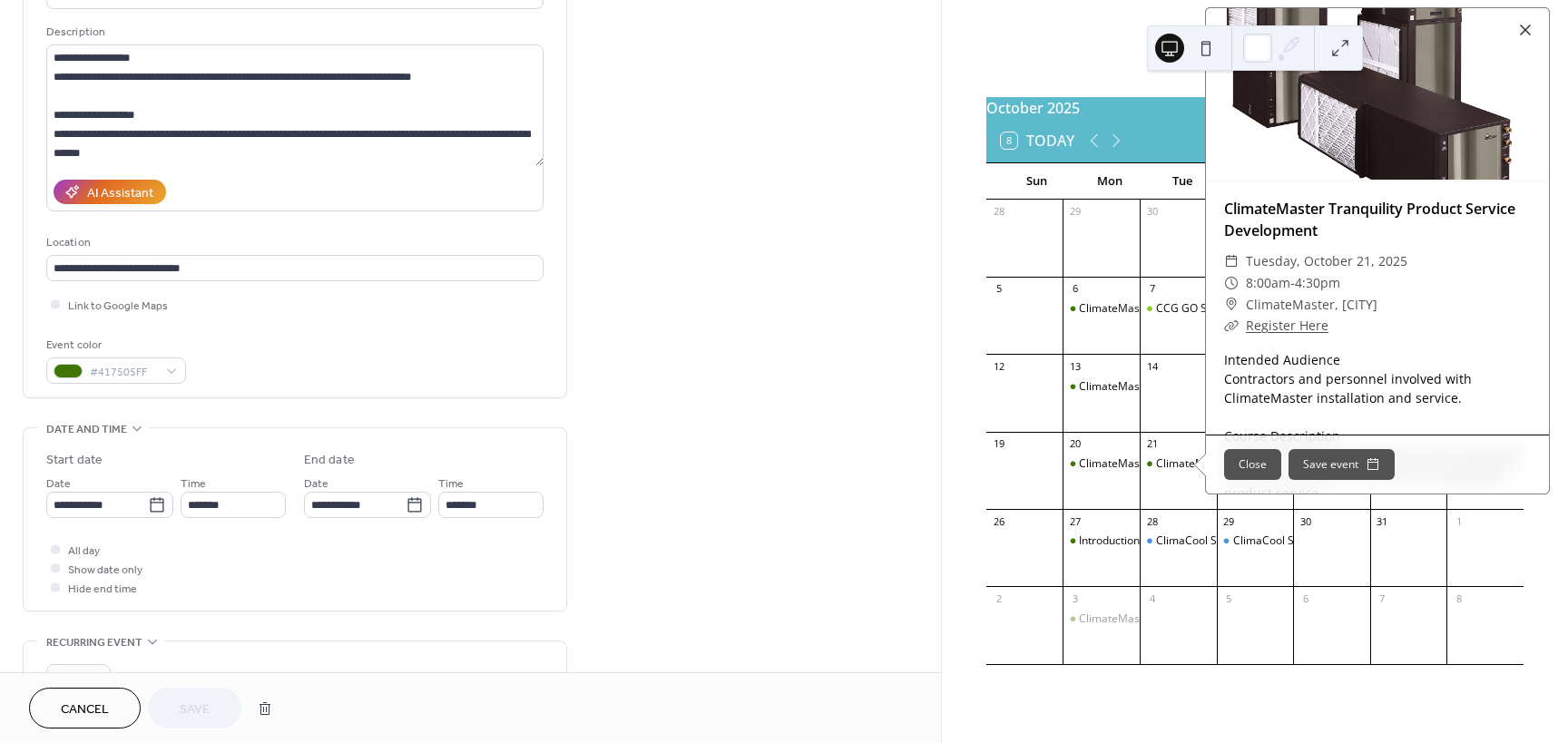 click on "Close" at bounding box center [1252, 464] 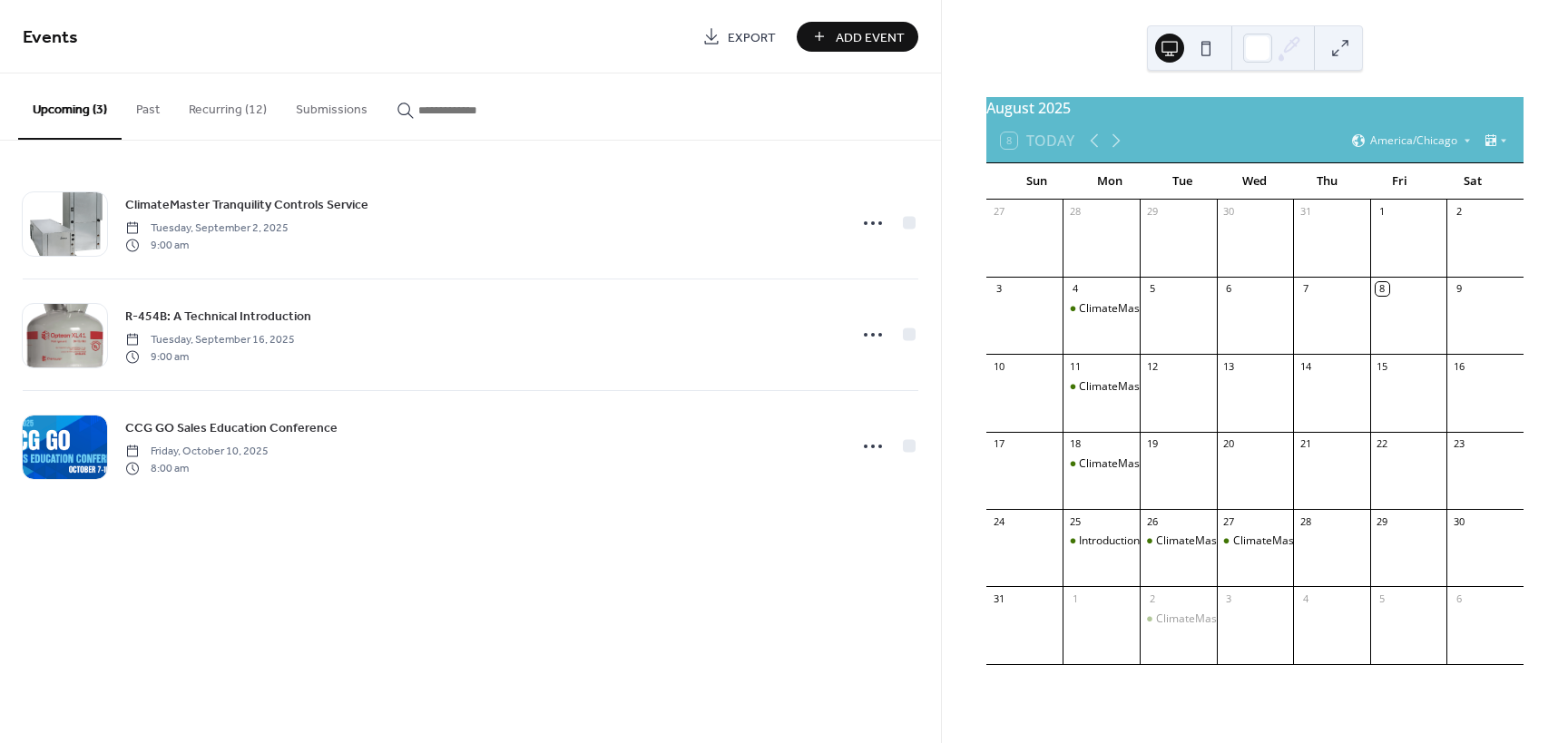 scroll, scrollTop: 0, scrollLeft: 0, axis: both 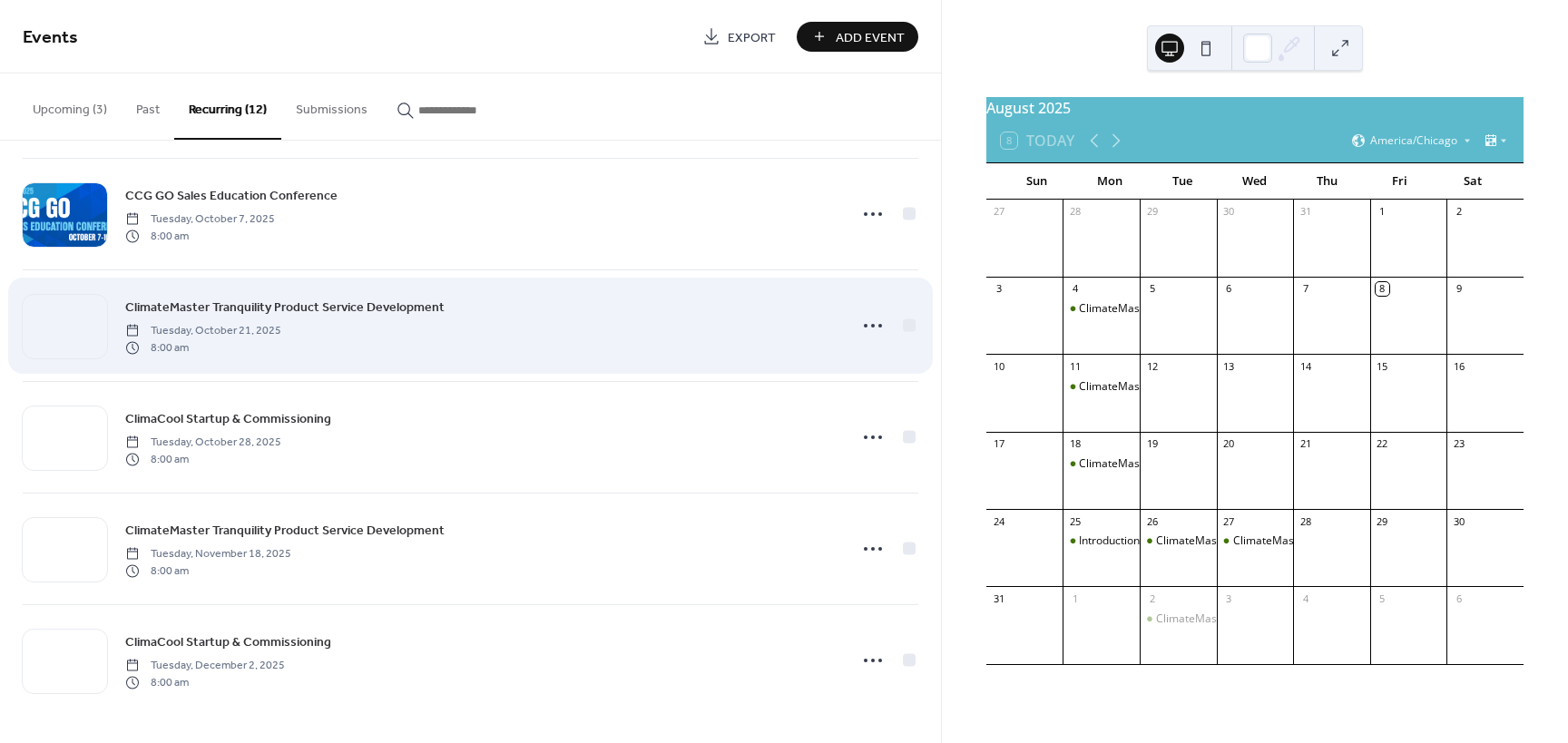 click on "ClimateMaster Tranquility Product Service Development Tuesday, [DATE] [TIME]" at bounding box center [480, 326] 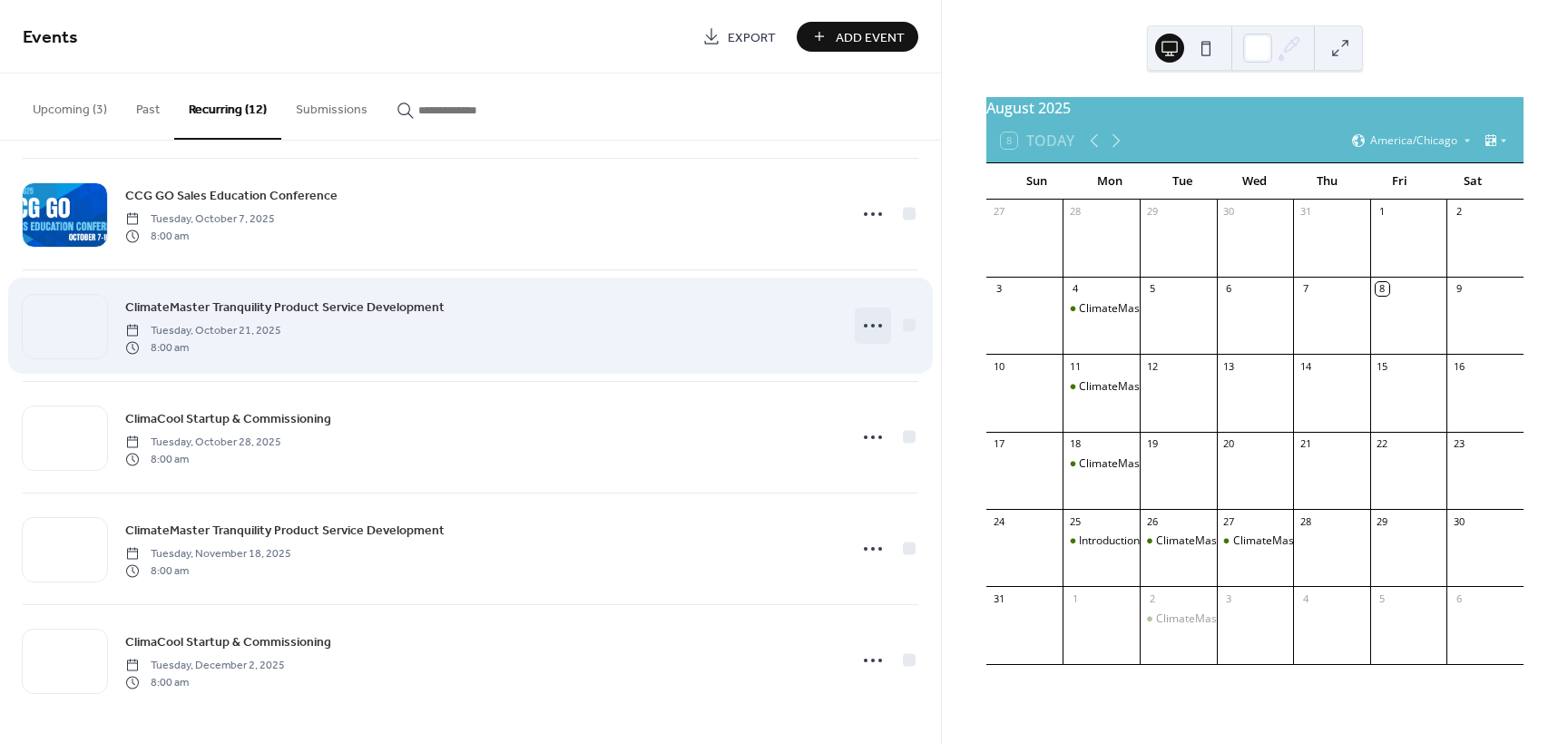 click 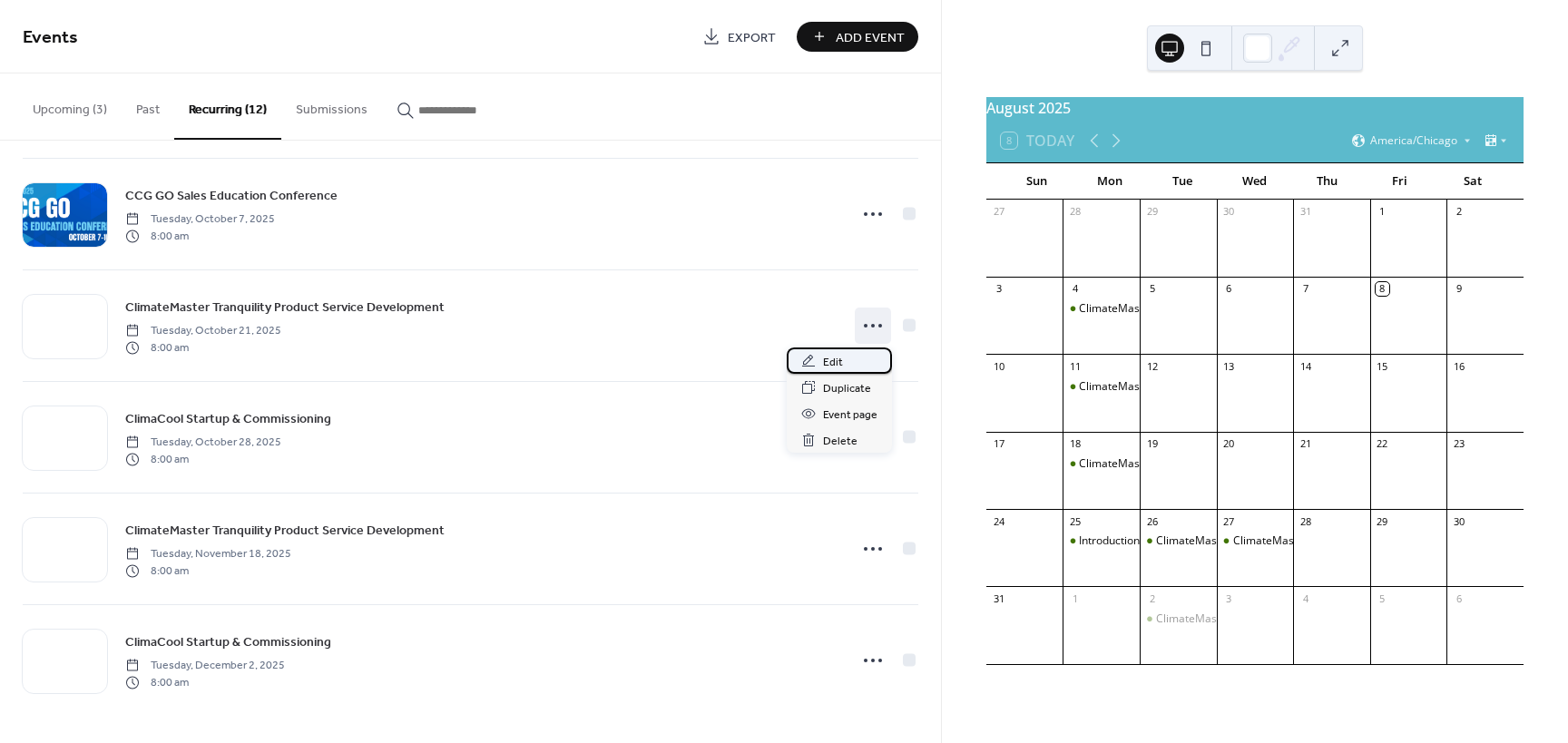 click on "Edit" at bounding box center [833, 362] 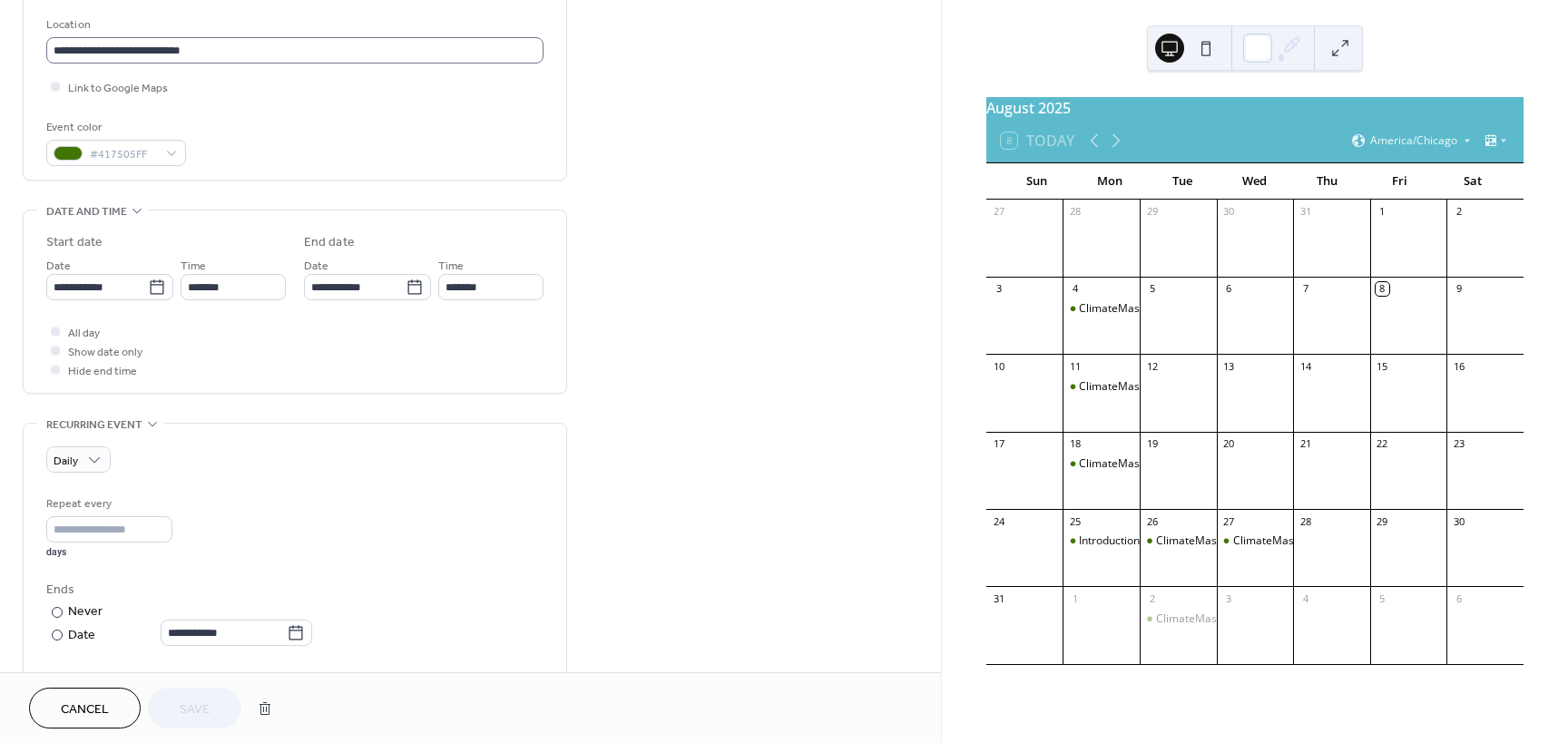 scroll, scrollTop: 435, scrollLeft: 0, axis: vertical 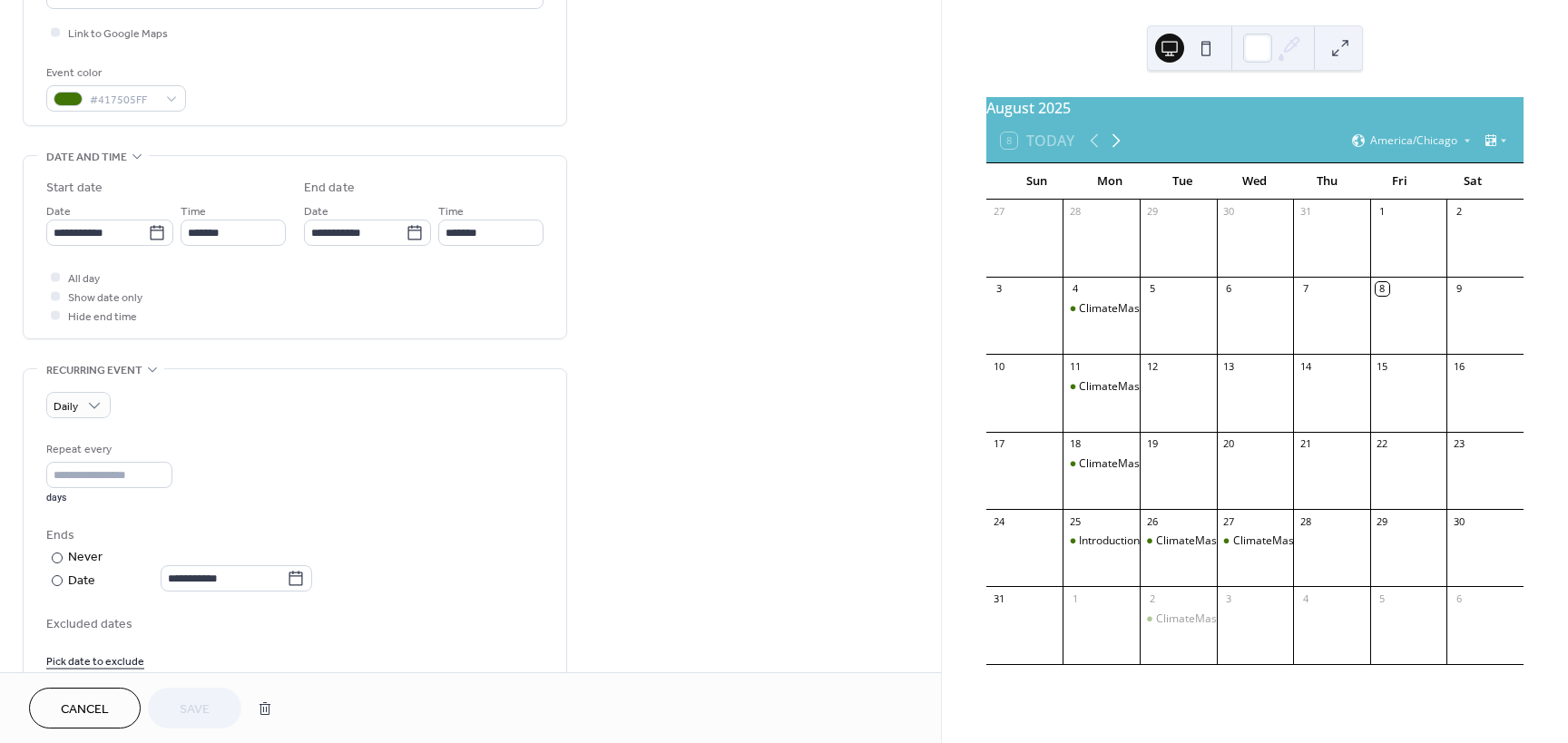 click 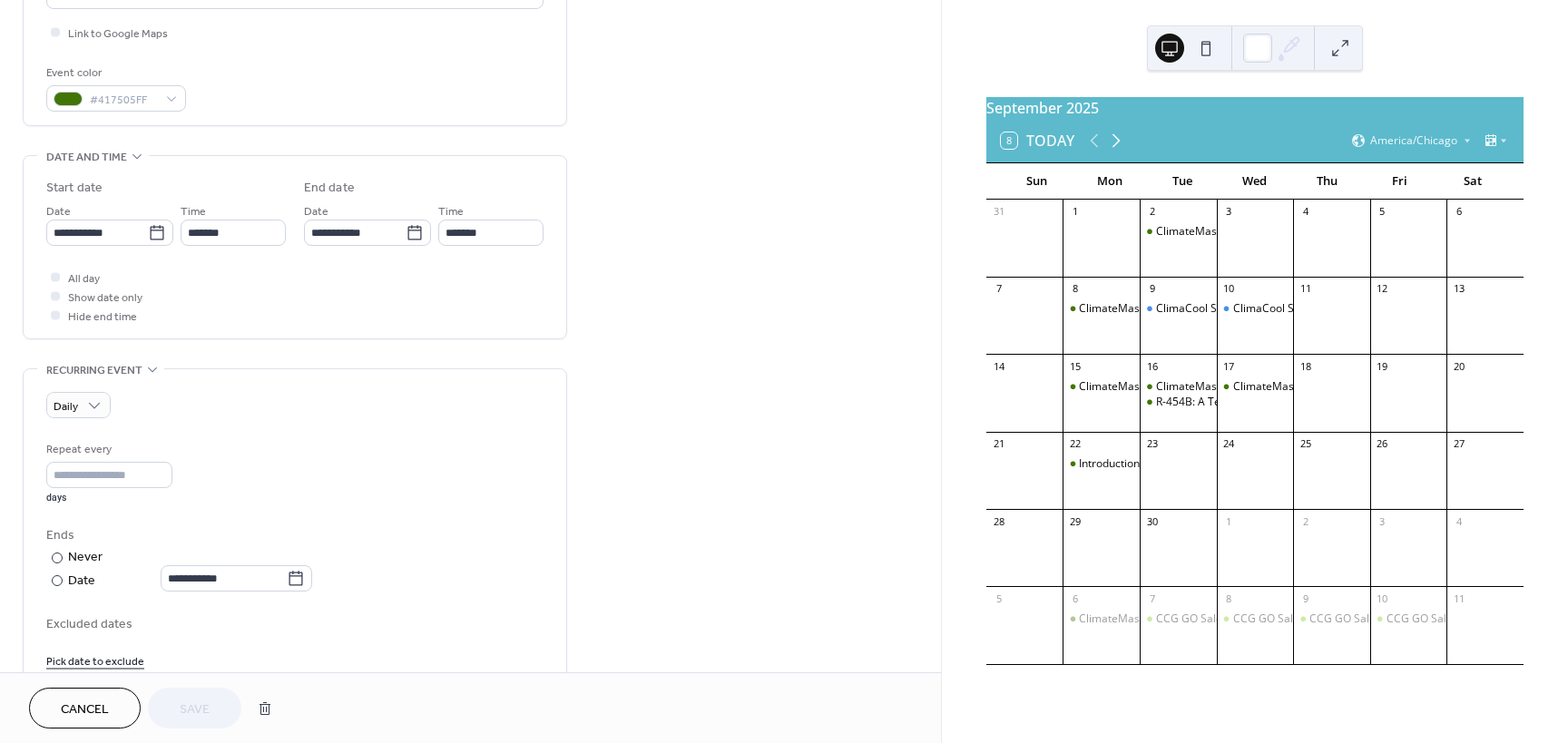click 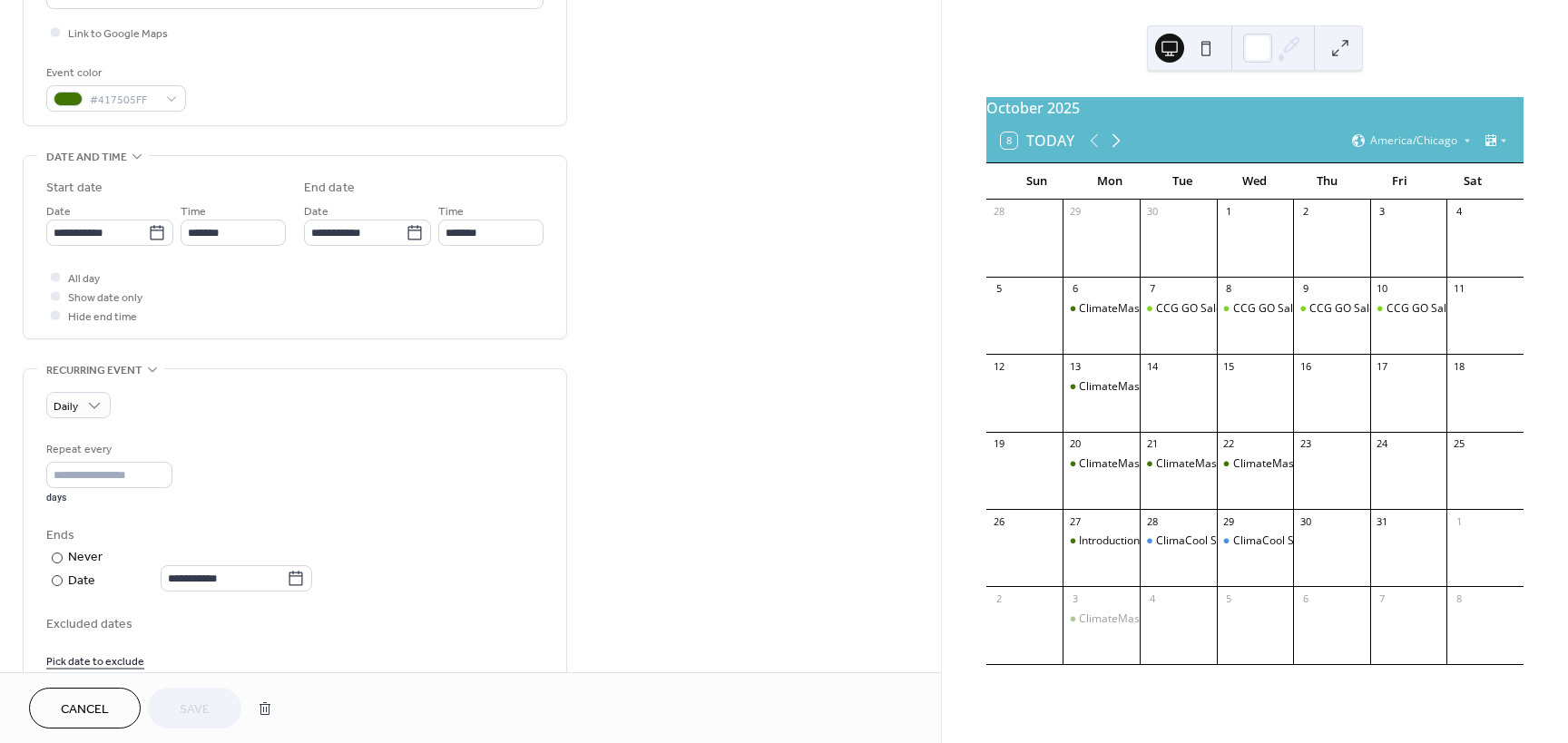 click 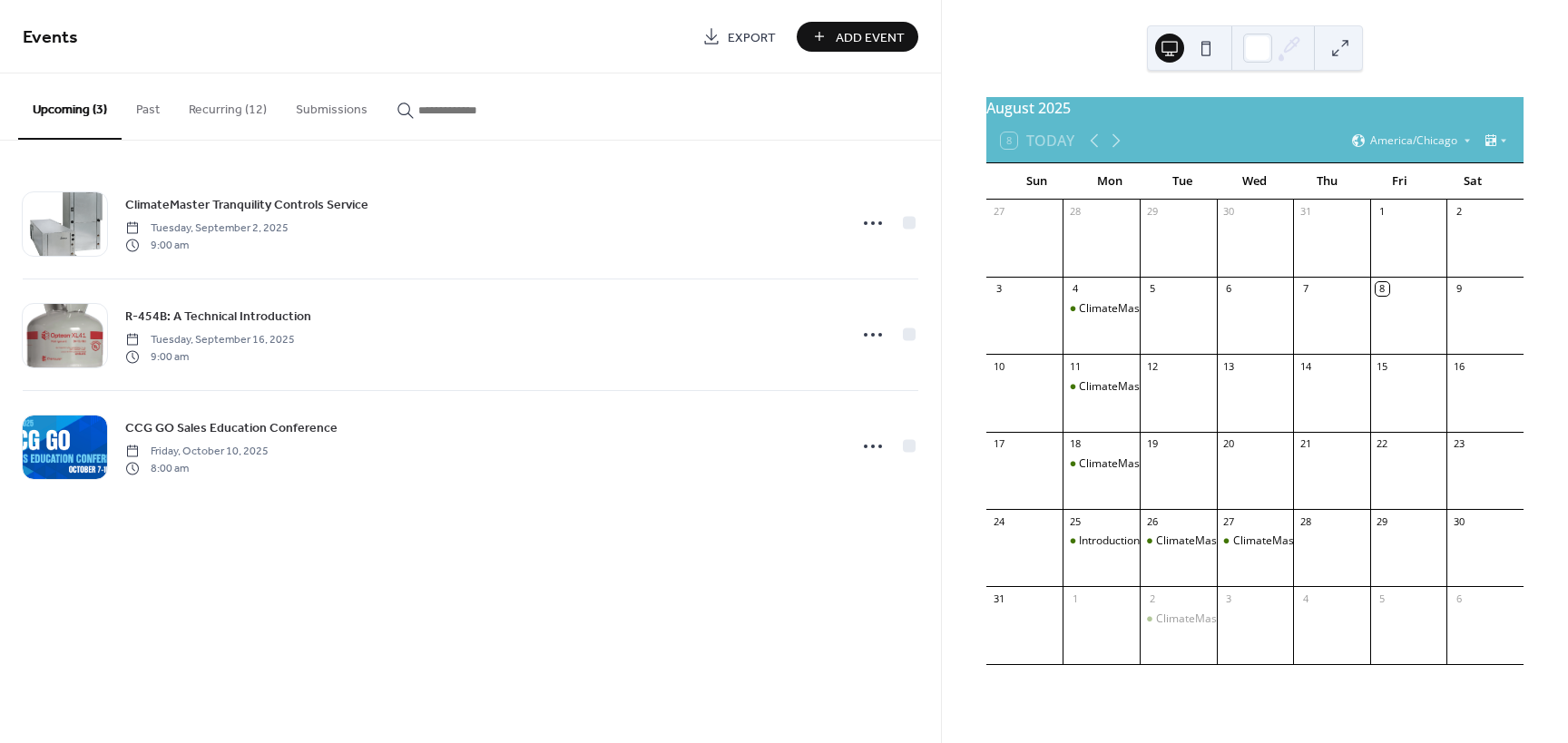 scroll, scrollTop: 0, scrollLeft: 0, axis: both 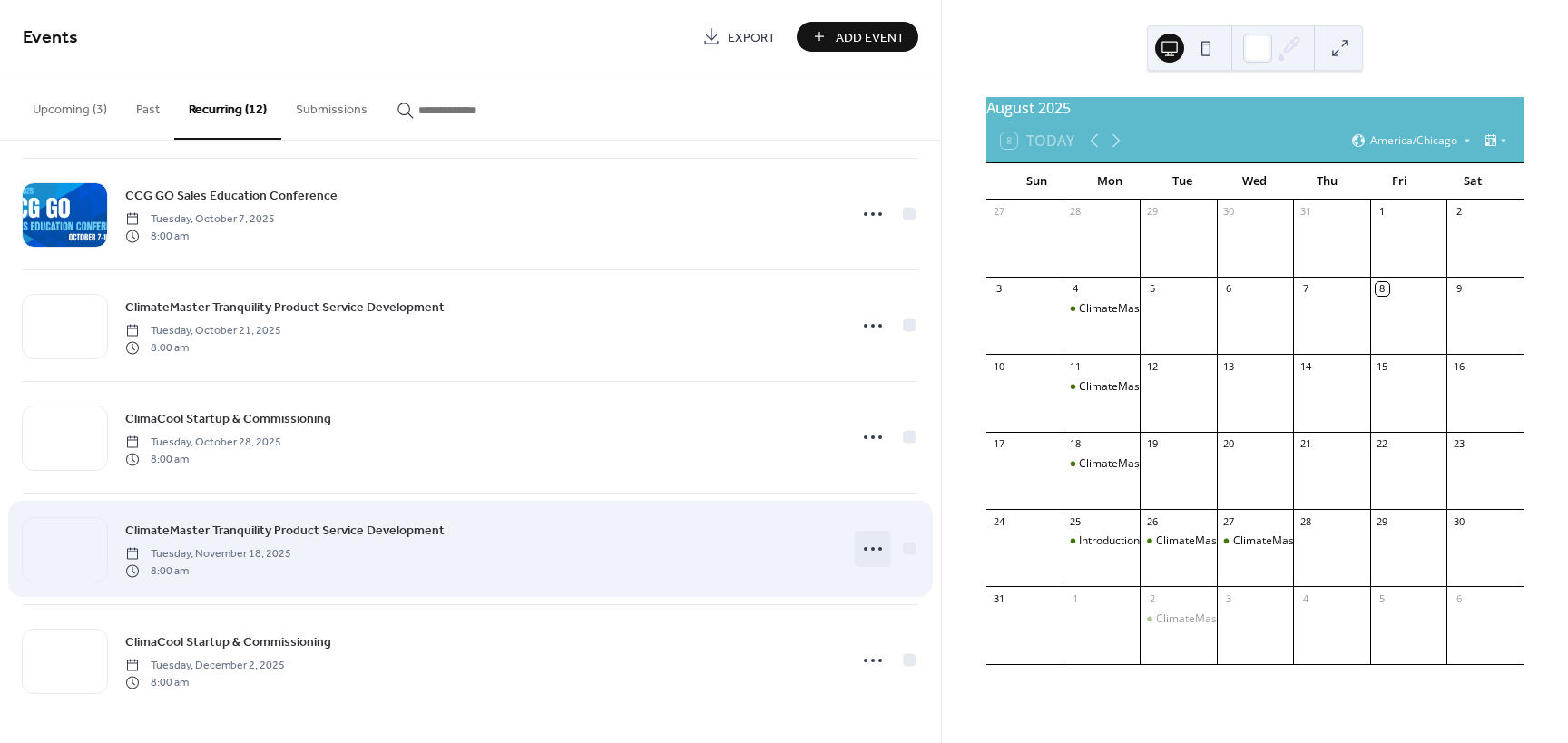 click 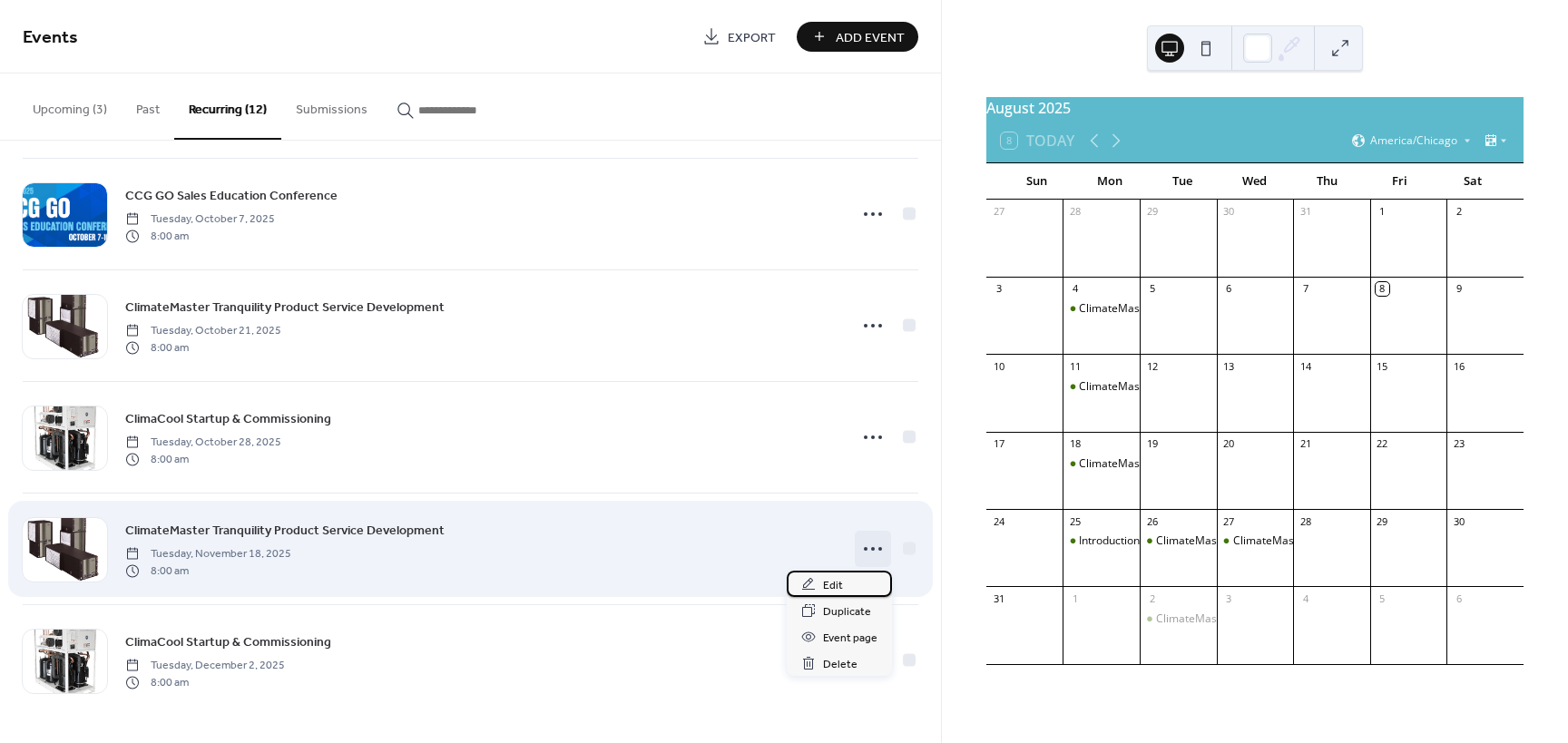click on "Edit" at bounding box center (839, 583) 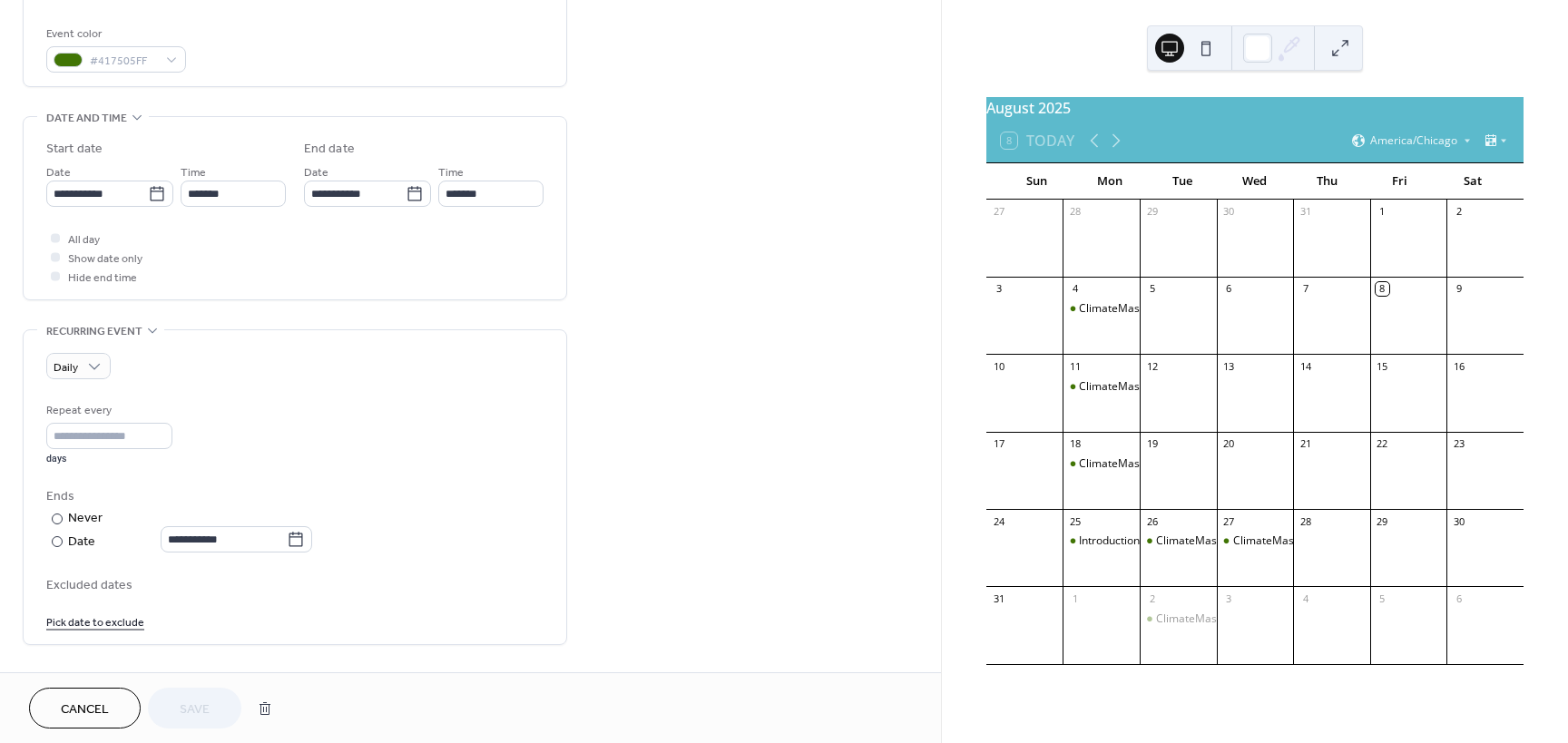 scroll, scrollTop: 490, scrollLeft: 0, axis: vertical 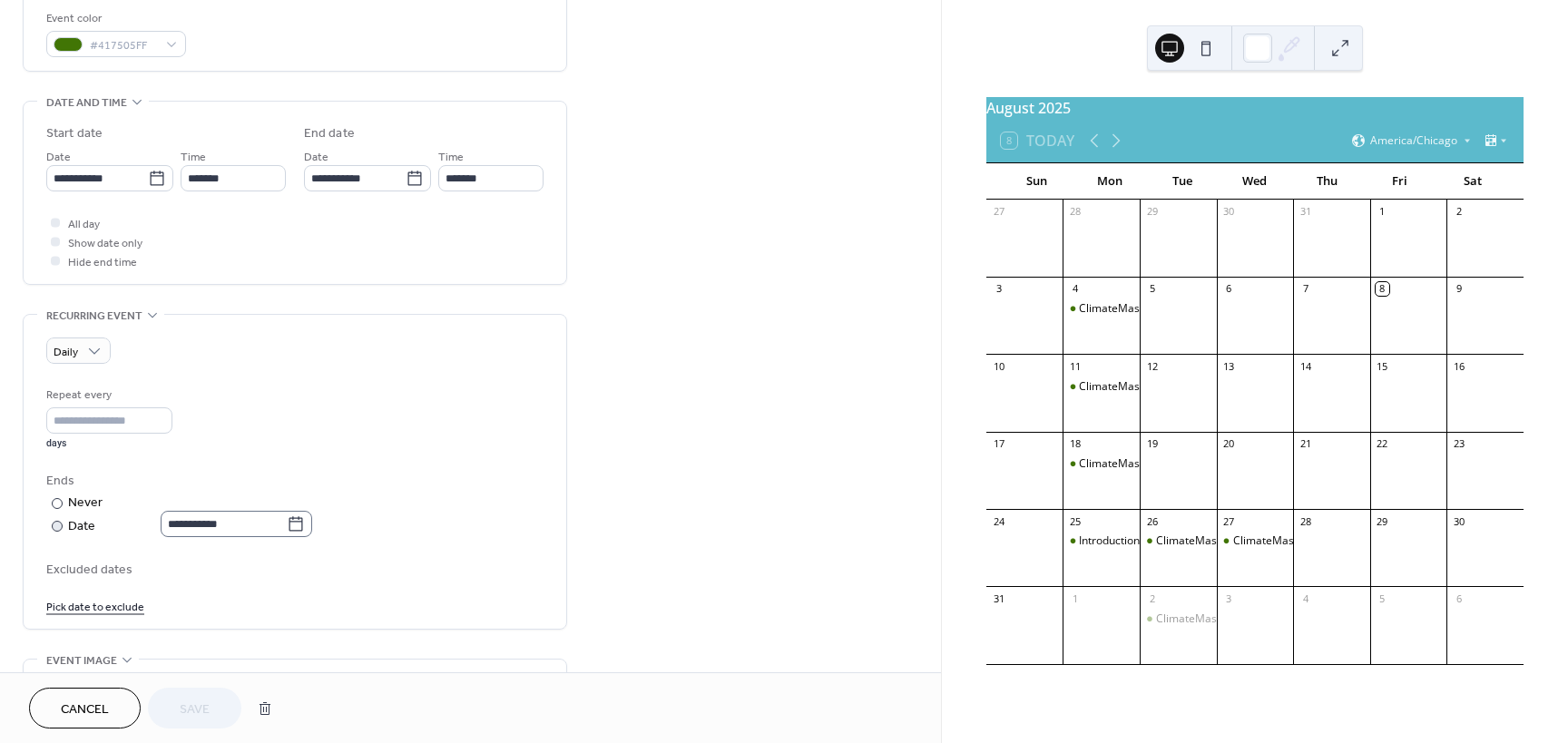 click 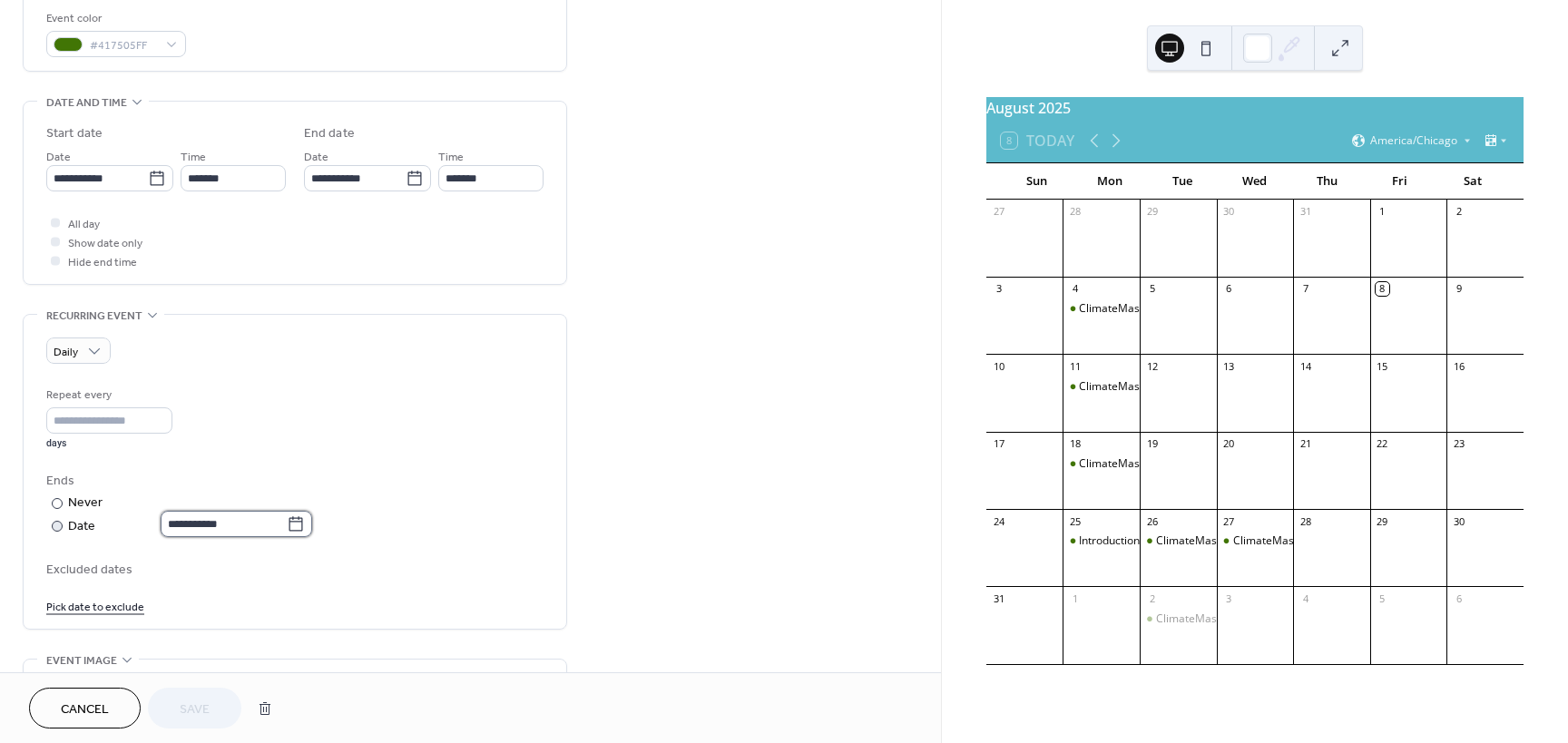 click on "**********" at bounding box center (223, 523) 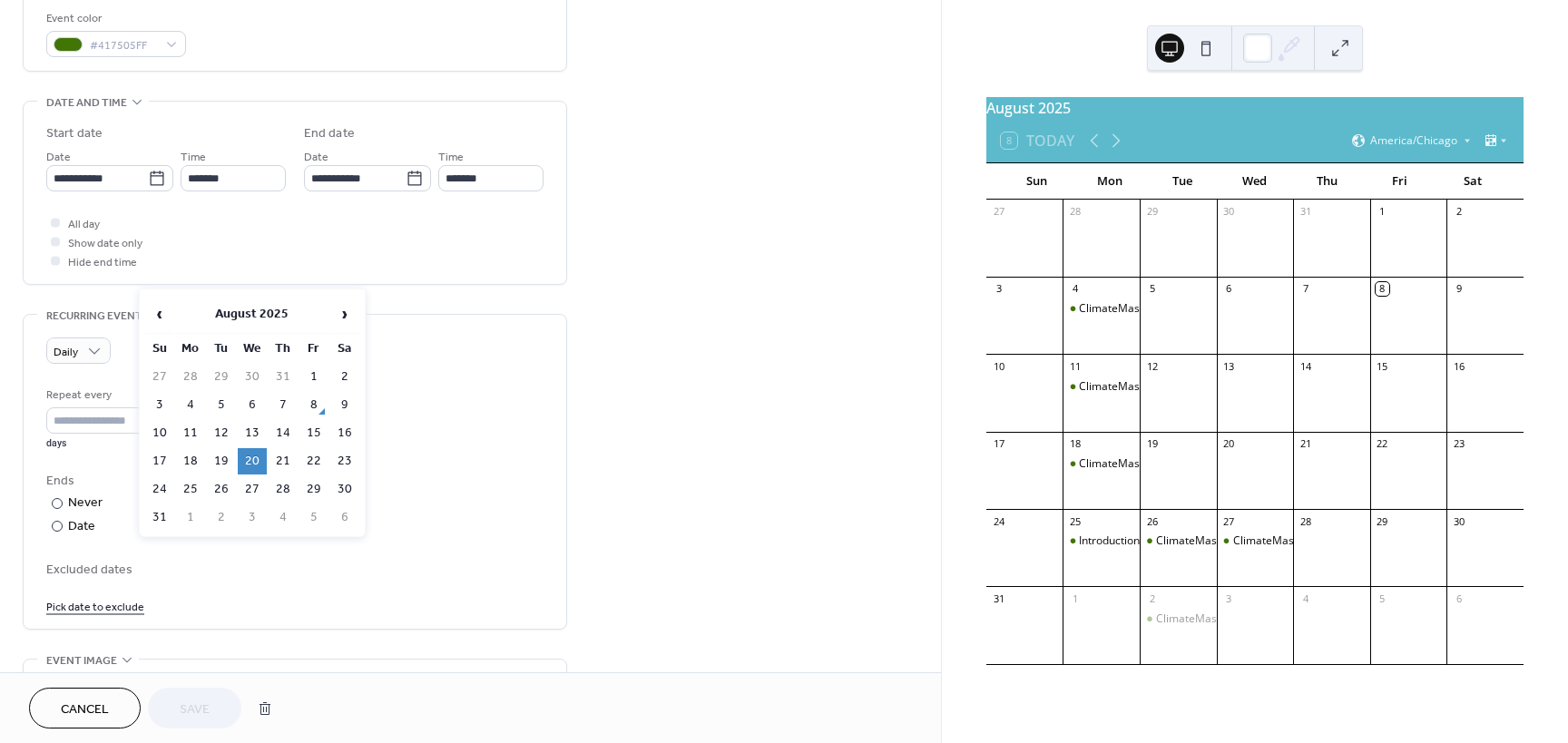 click on "‹ August 2025 › Su Mo Tu We Th Fr Sa 27 28 29 30 31 1 2 3 4 5 6 7 8 9 10 11 12 13 14 15 16 17 18 19 20 21 22 23 24 25 26 27 28 29 30 31 1 2 3 4 5 6" at bounding box center (252, 413) 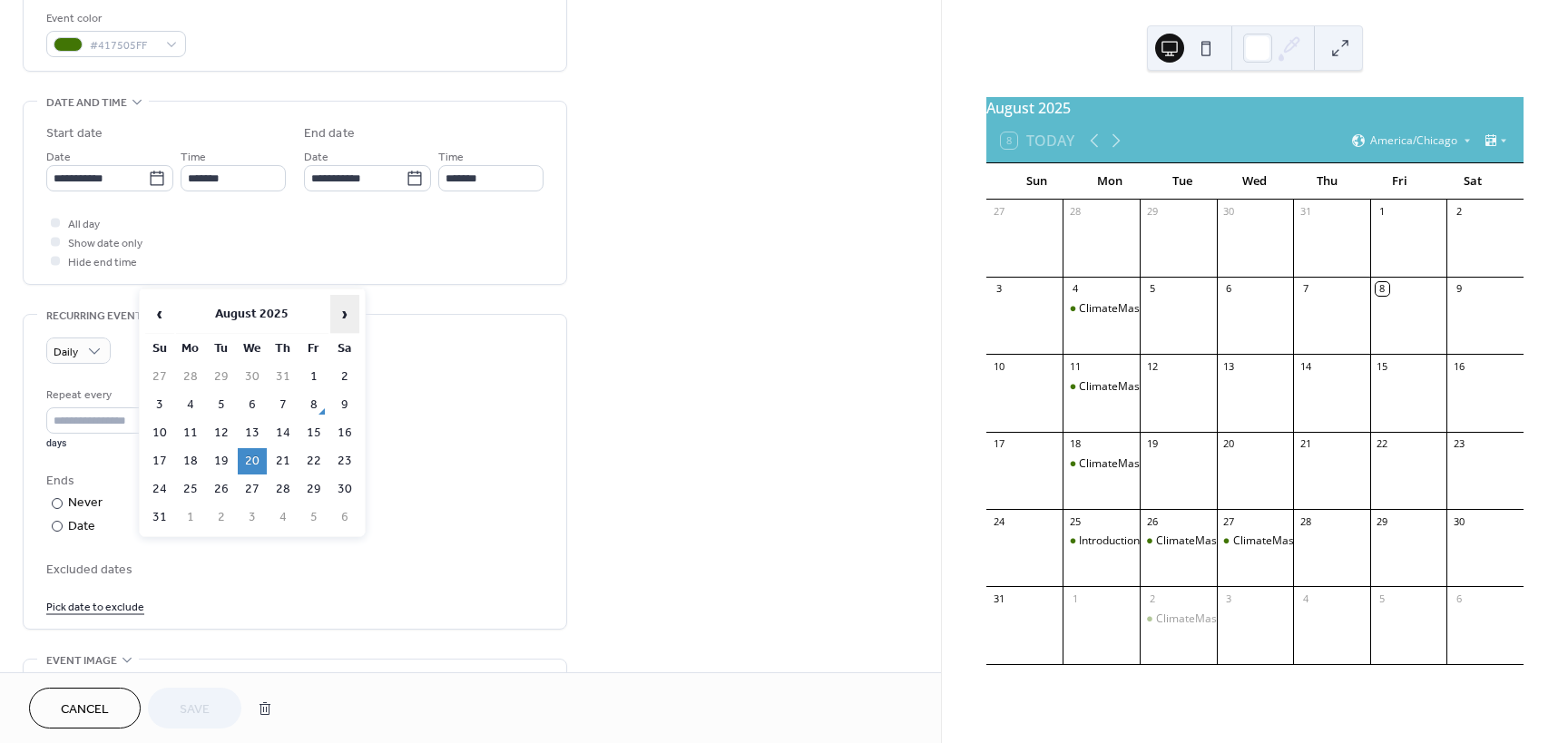 click on "›" at bounding box center (345, 314) 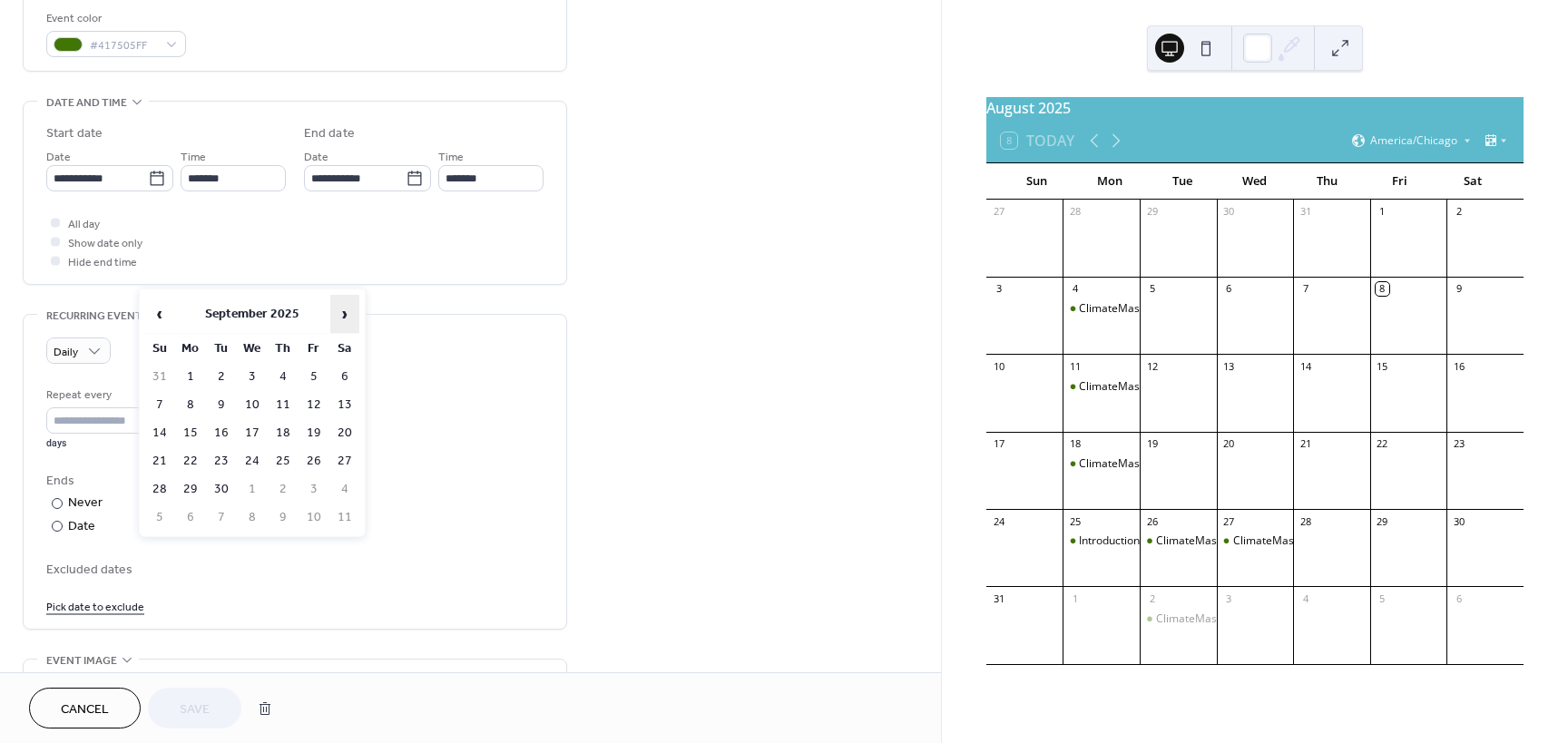 click on "›" at bounding box center [345, 314] 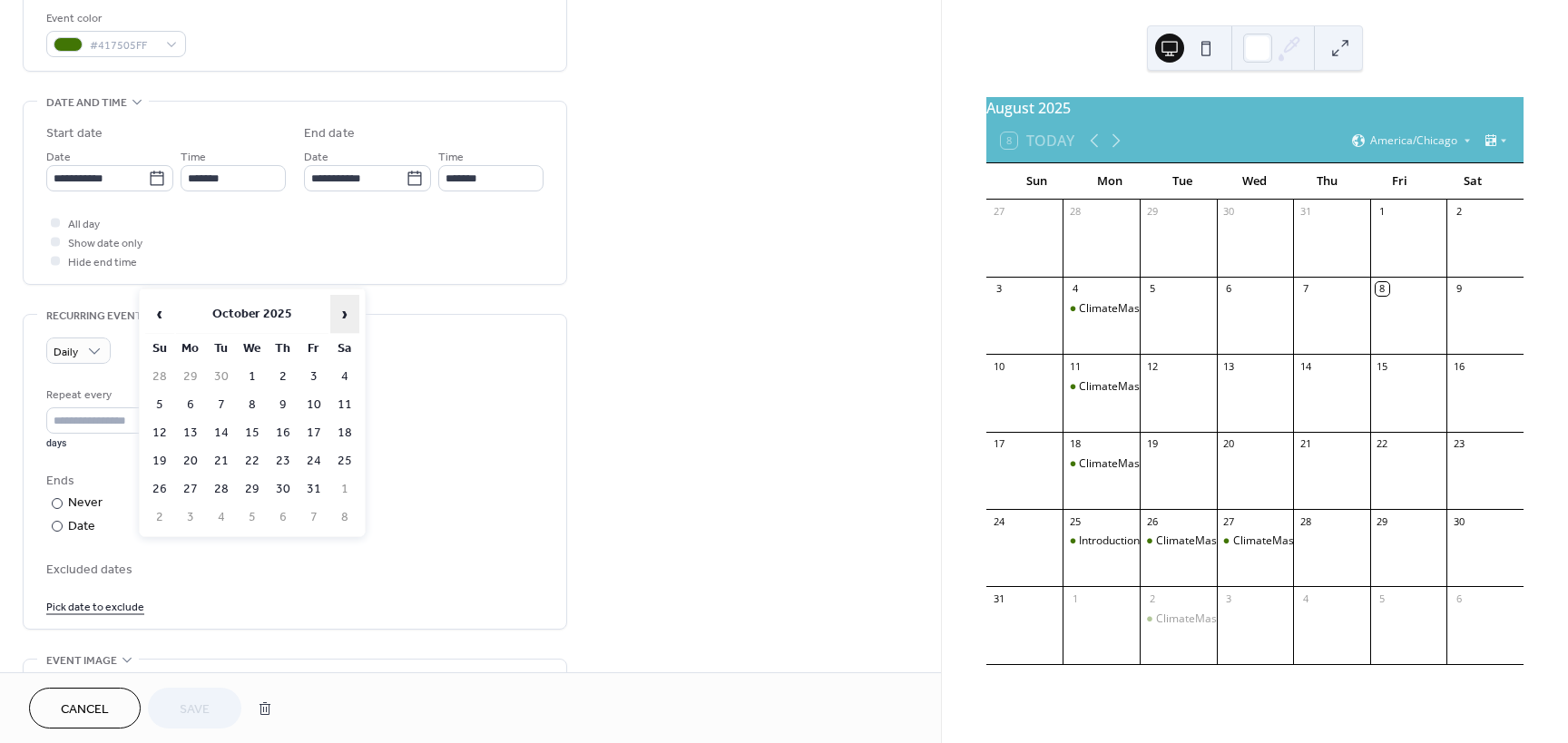 click on "›" at bounding box center (345, 314) 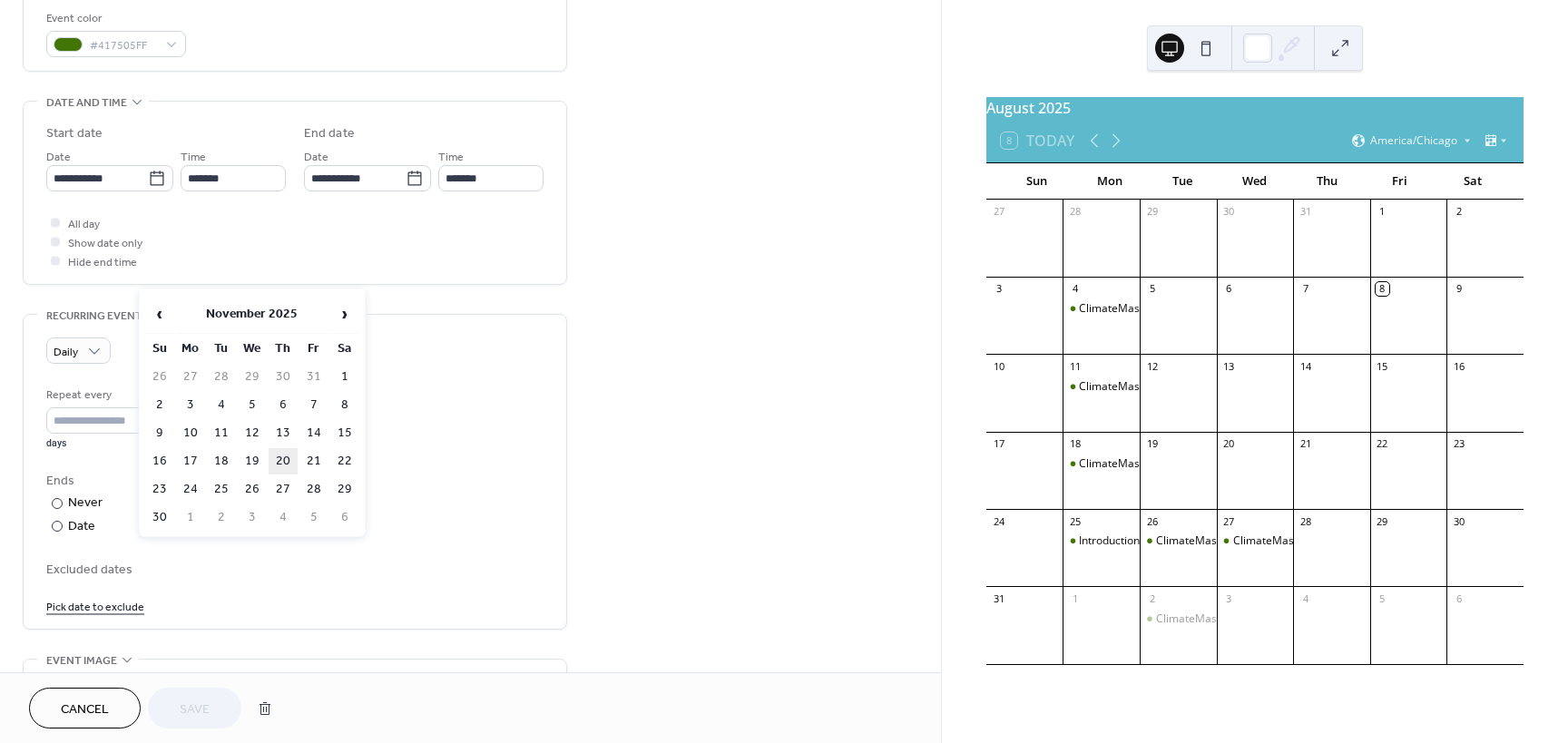click on "20" at bounding box center [283, 461] 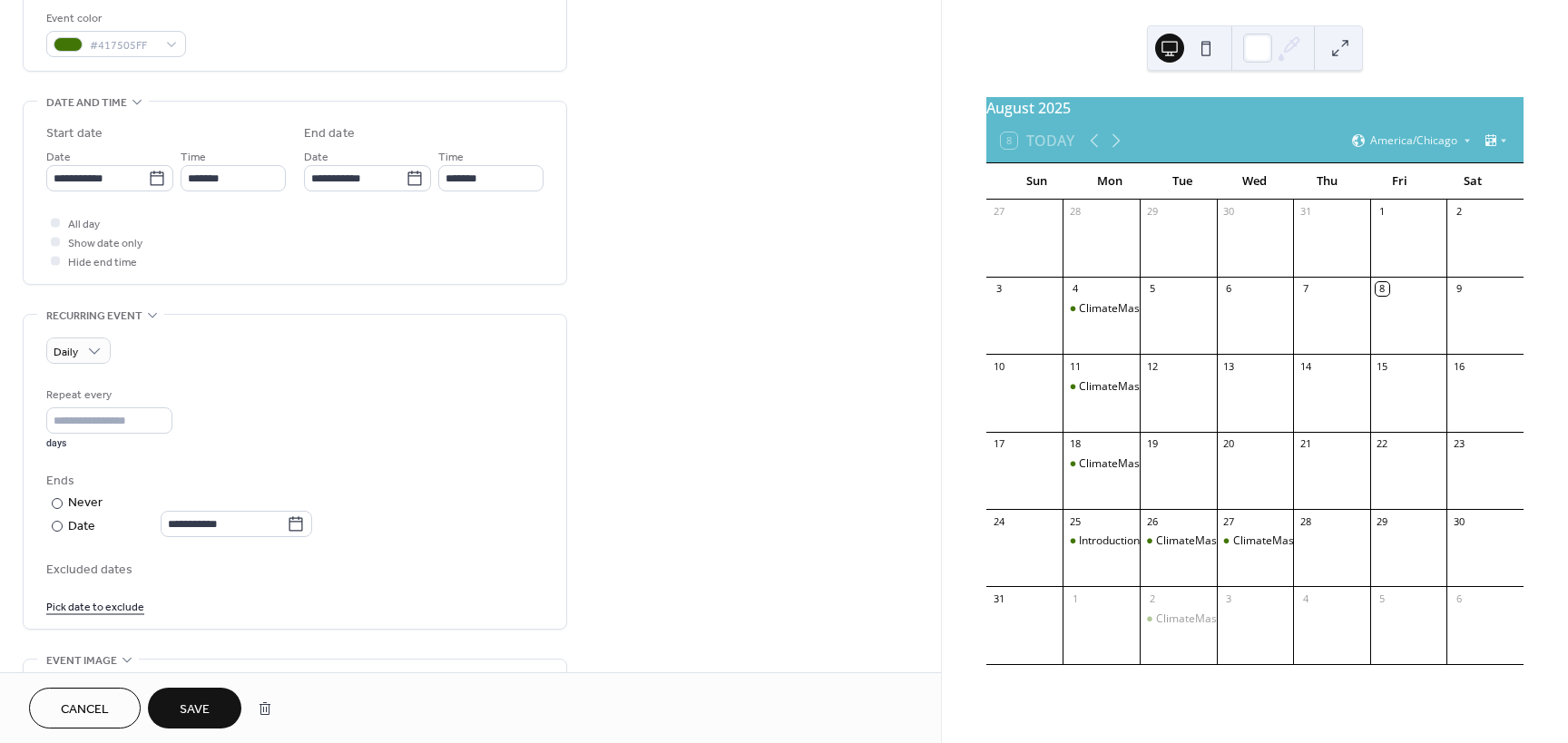 click on "Save" at bounding box center (194, 709) 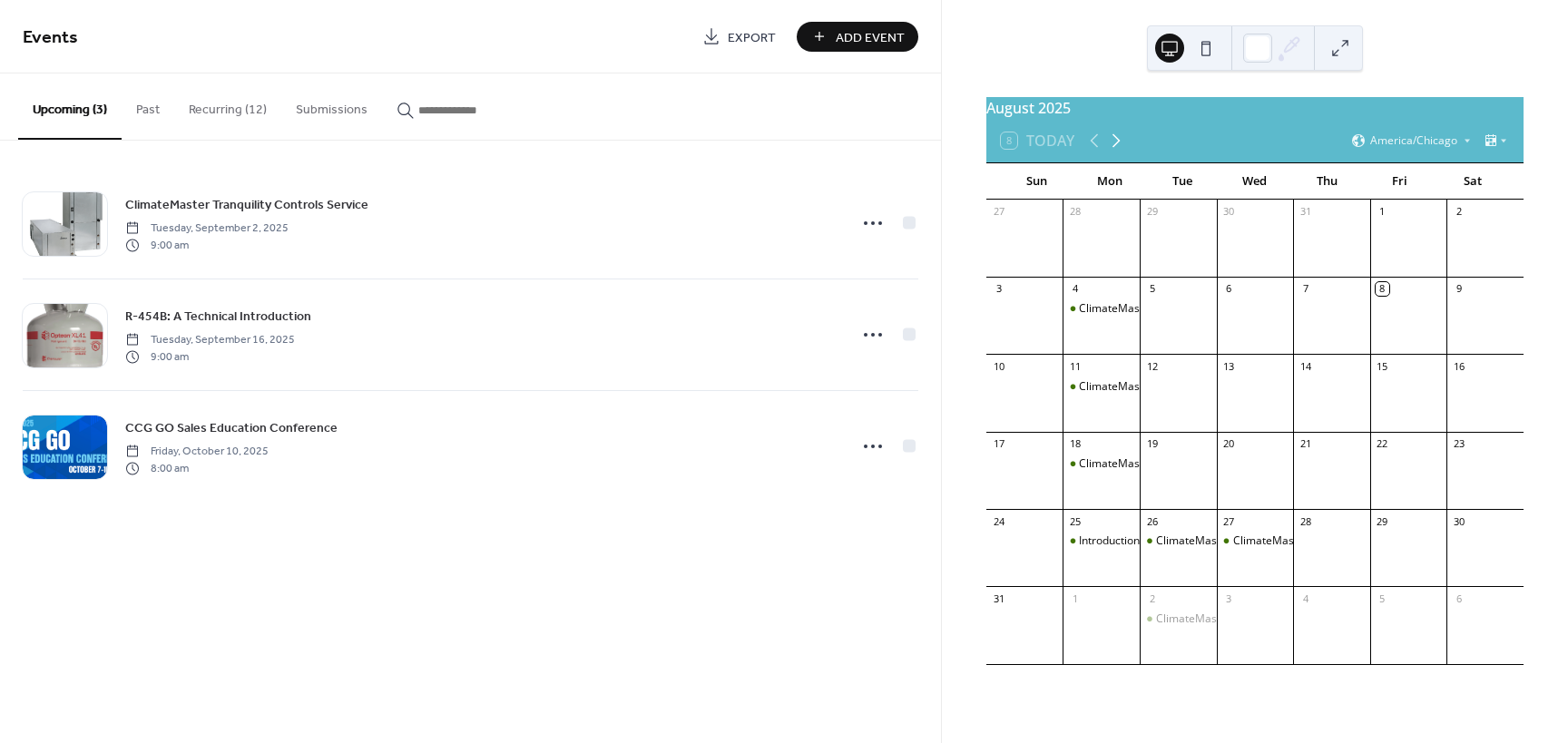 click 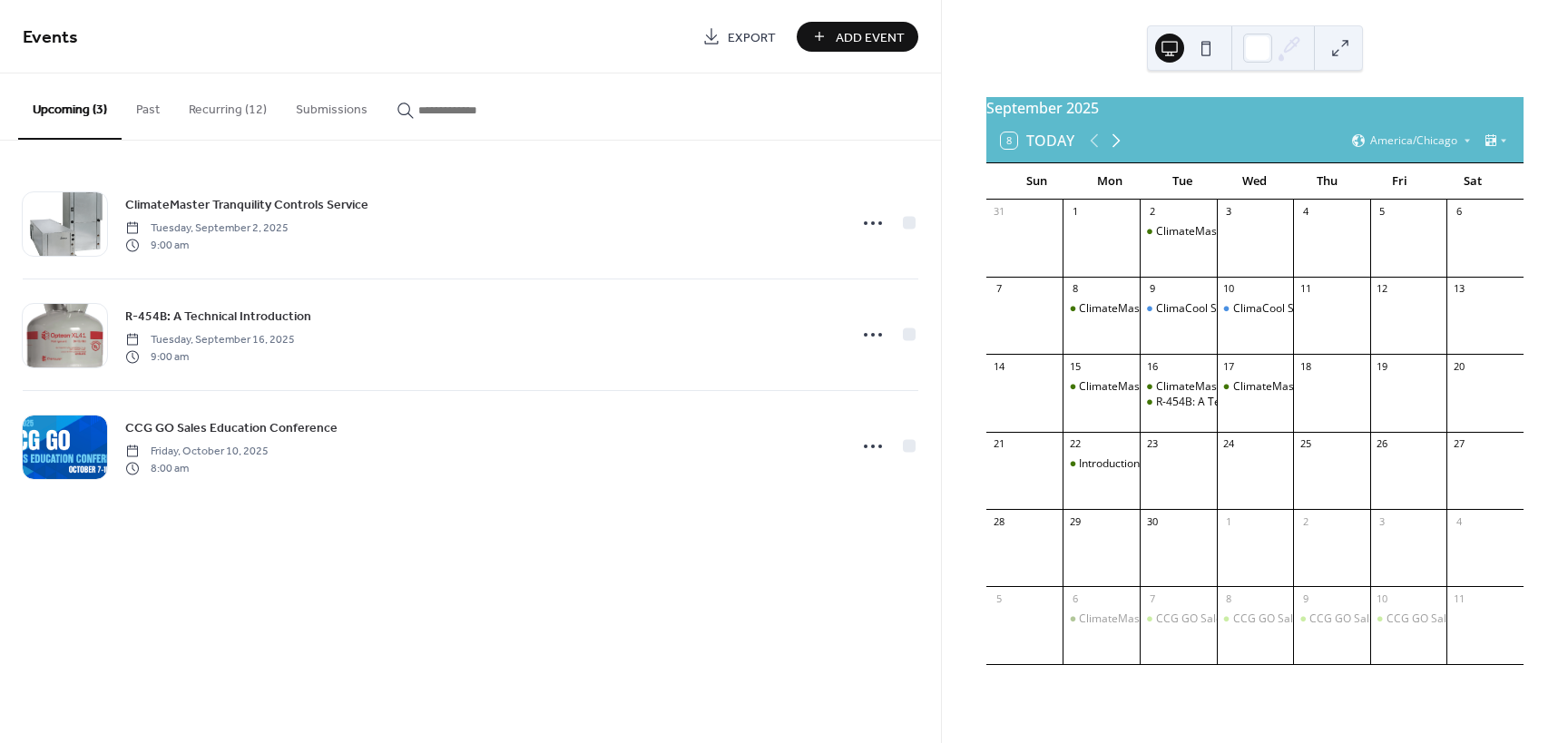 click 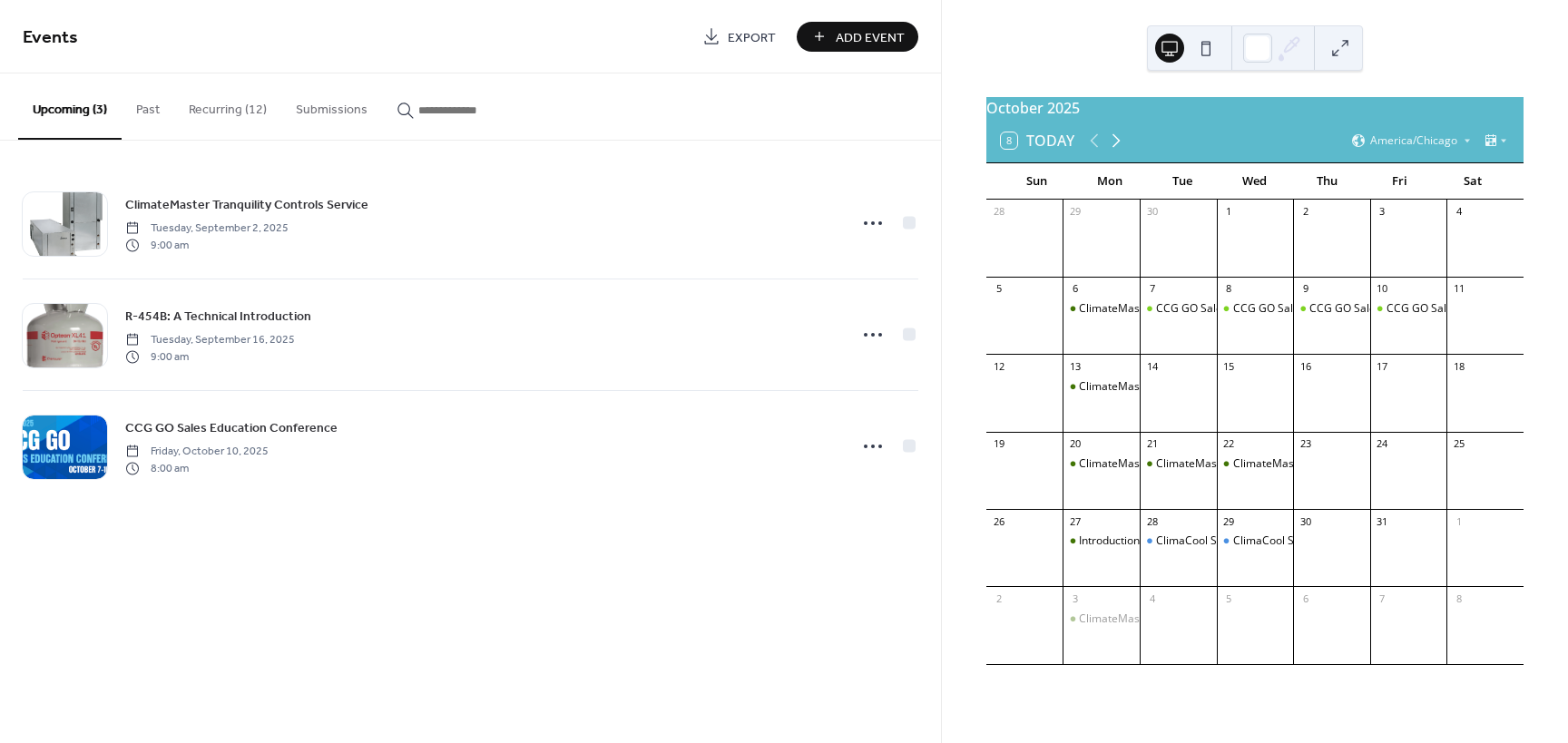 click 